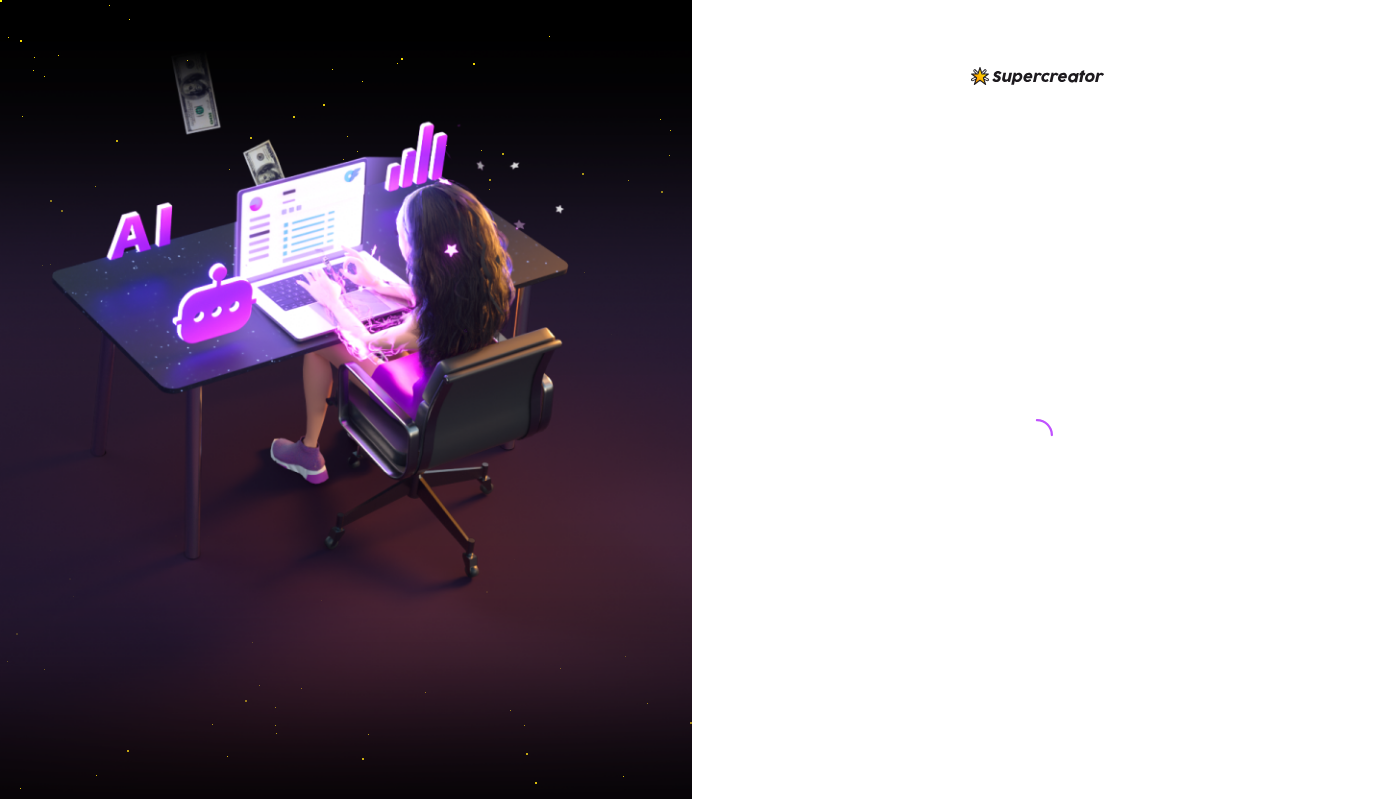 scroll, scrollTop: 0, scrollLeft: 0, axis: both 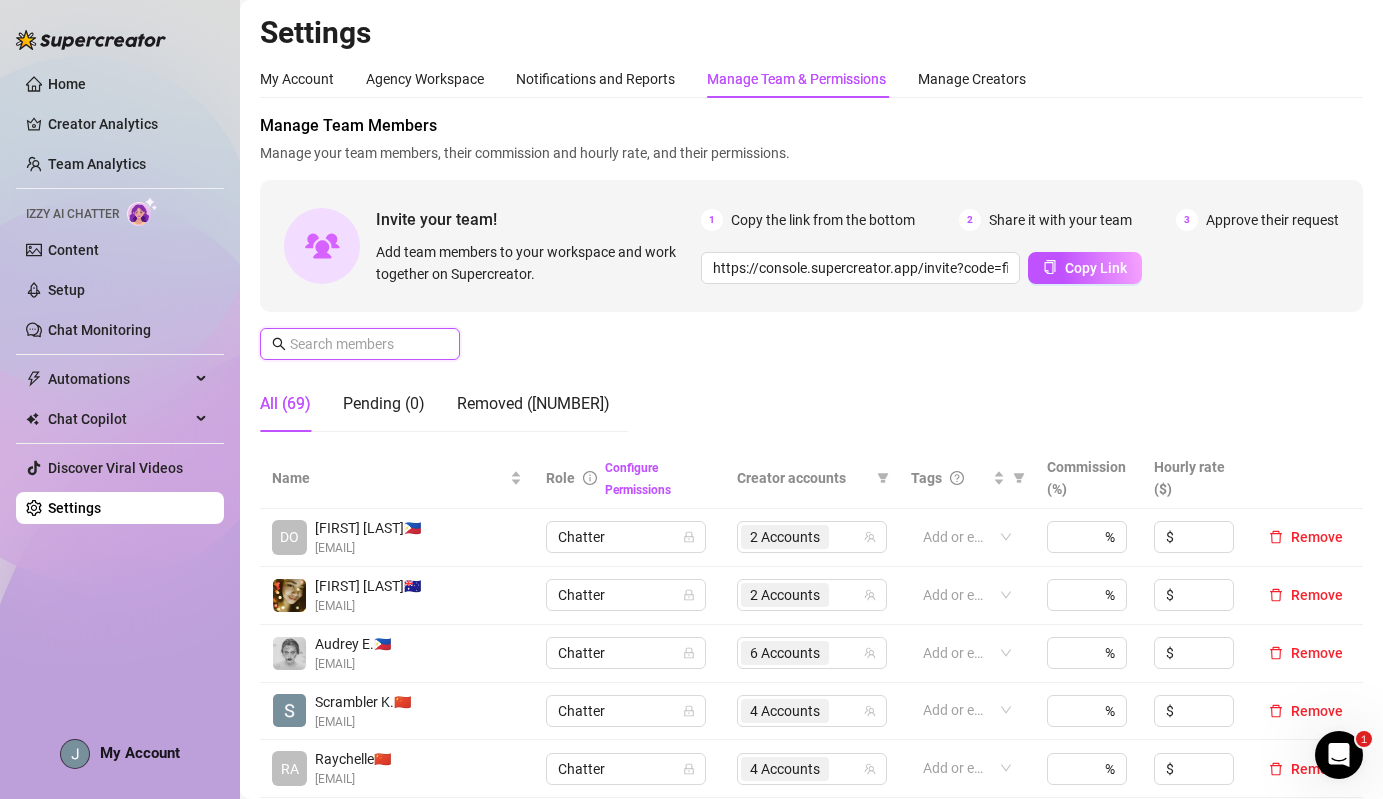 click at bounding box center (361, 344) 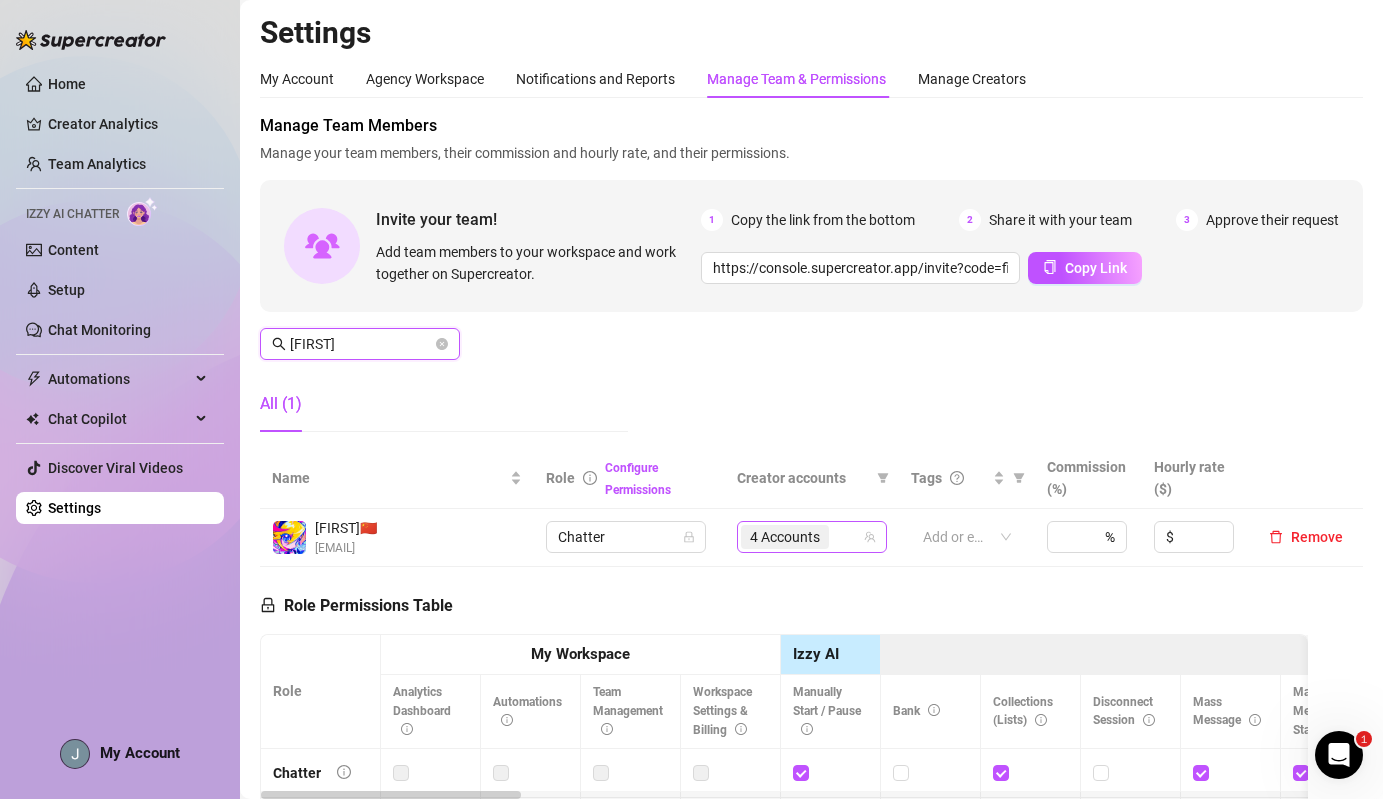 click on "4 Accounts" at bounding box center [787, 537] 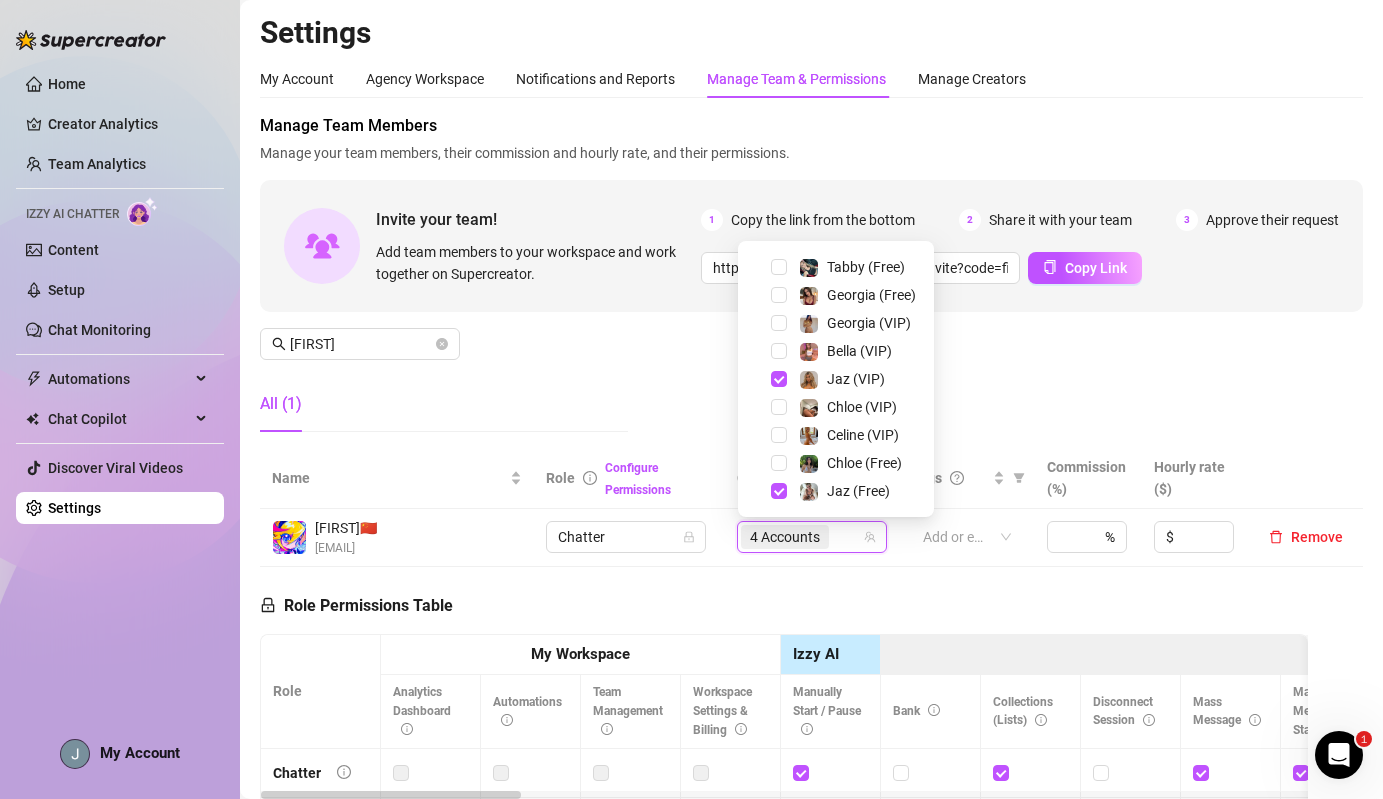 scroll, scrollTop: 0, scrollLeft: 0, axis: both 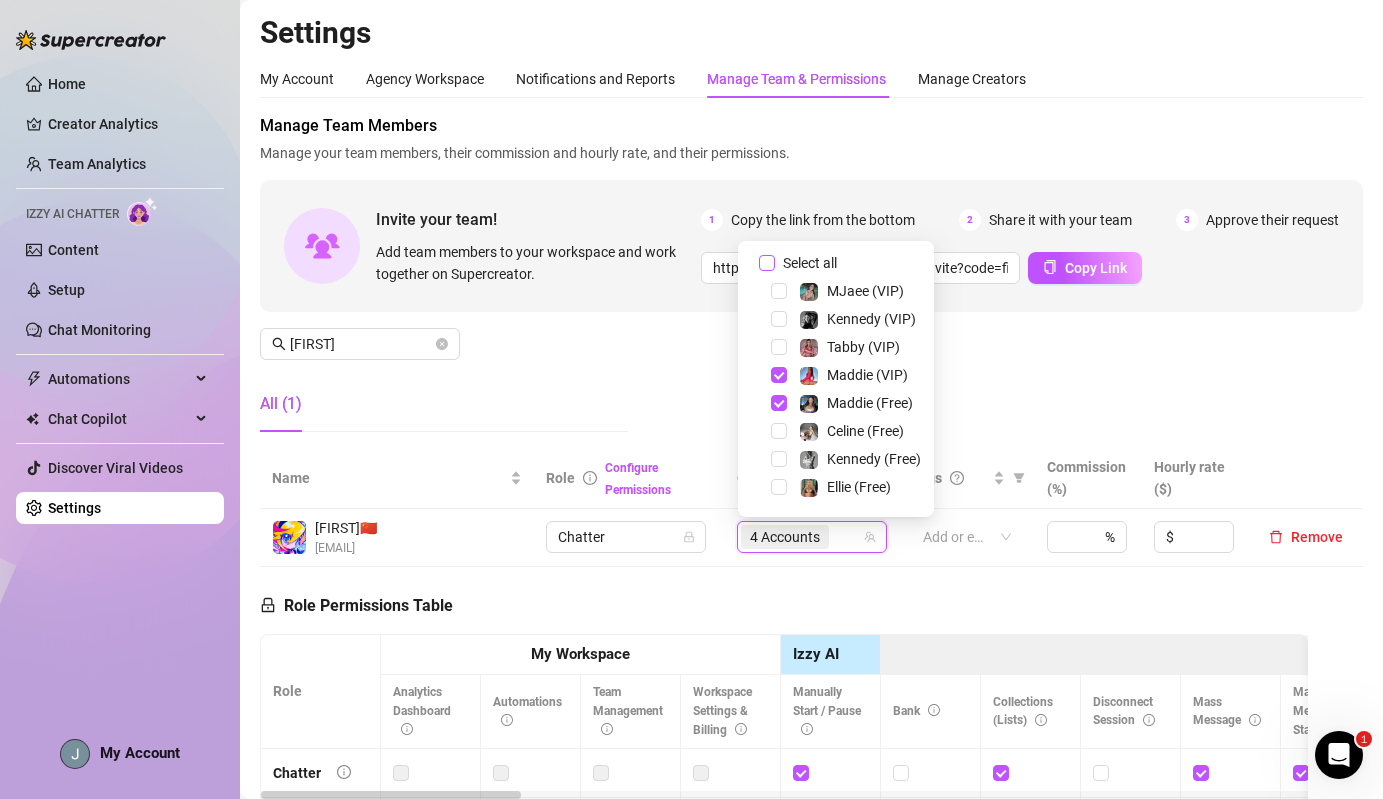 click on "Select all" at bounding box center (810, 263) 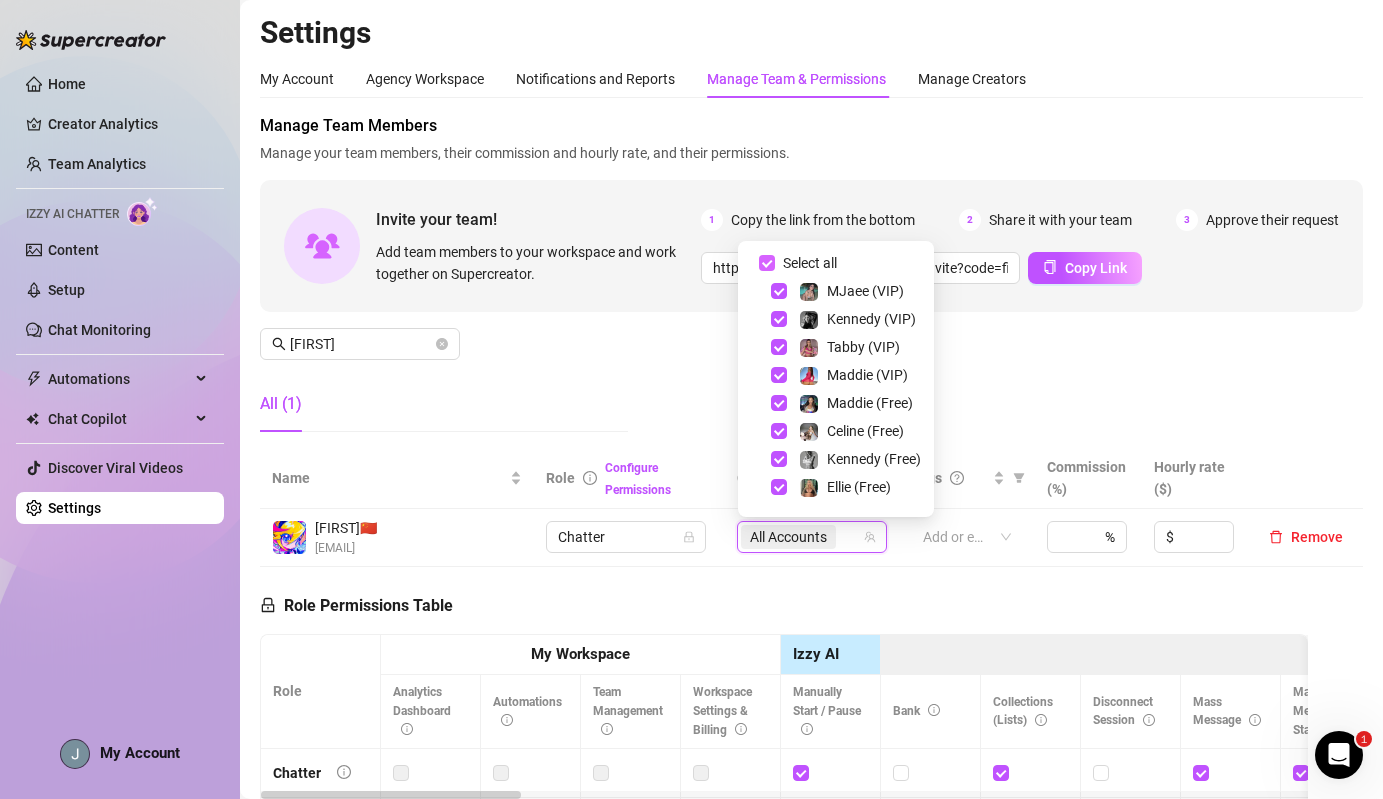 click on "Select all" at bounding box center (810, 263) 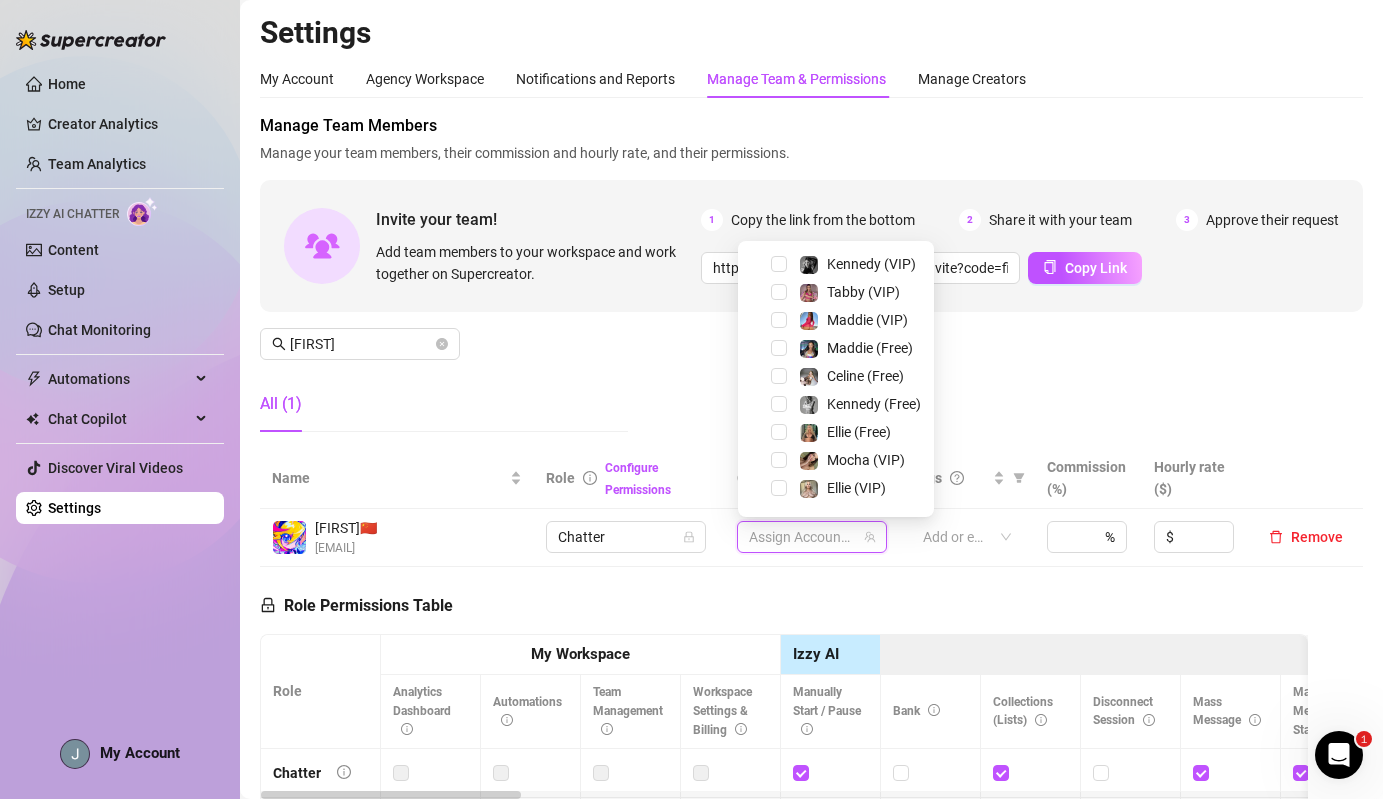 scroll, scrollTop: 57, scrollLeft: 0, axis: vertical 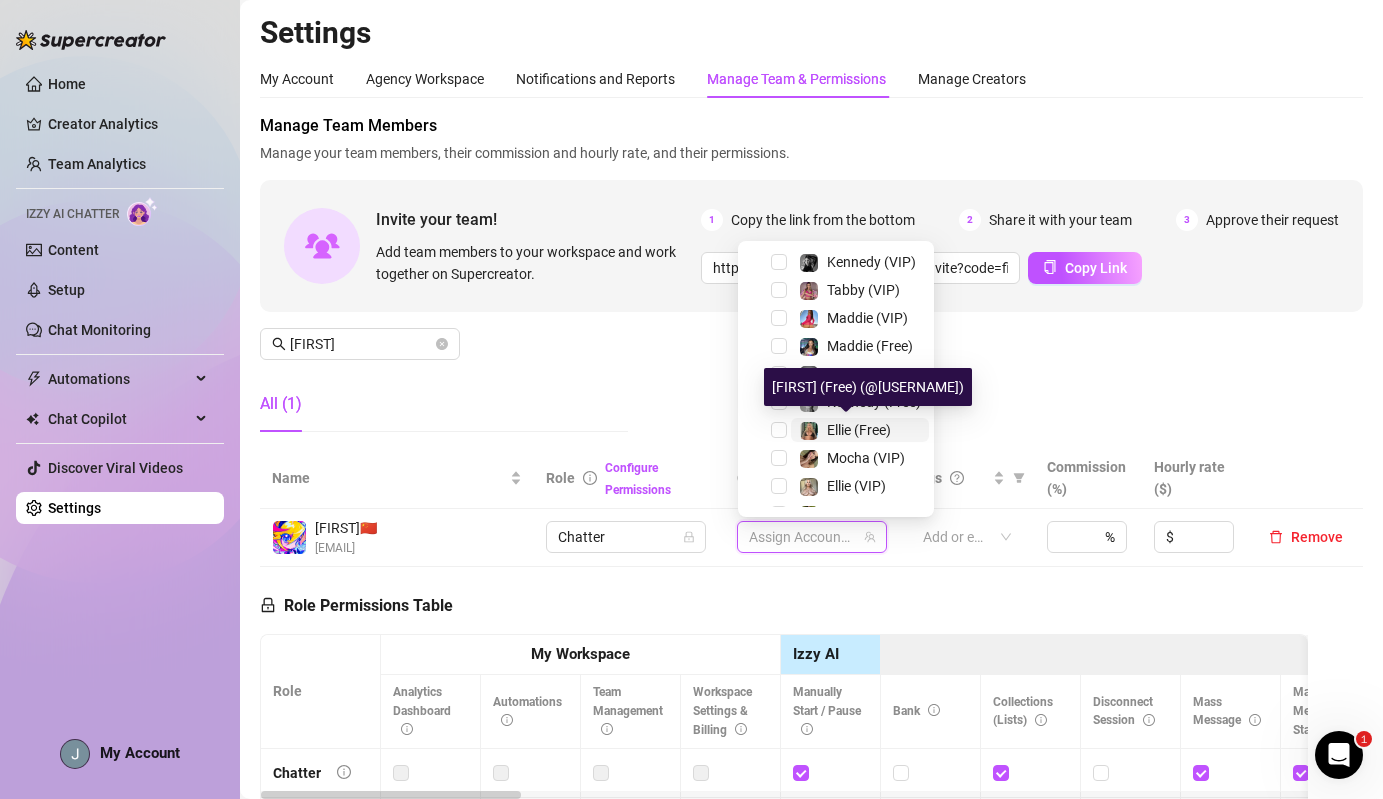 click on "Ellie (Free)" at bounding box center (859, 430) 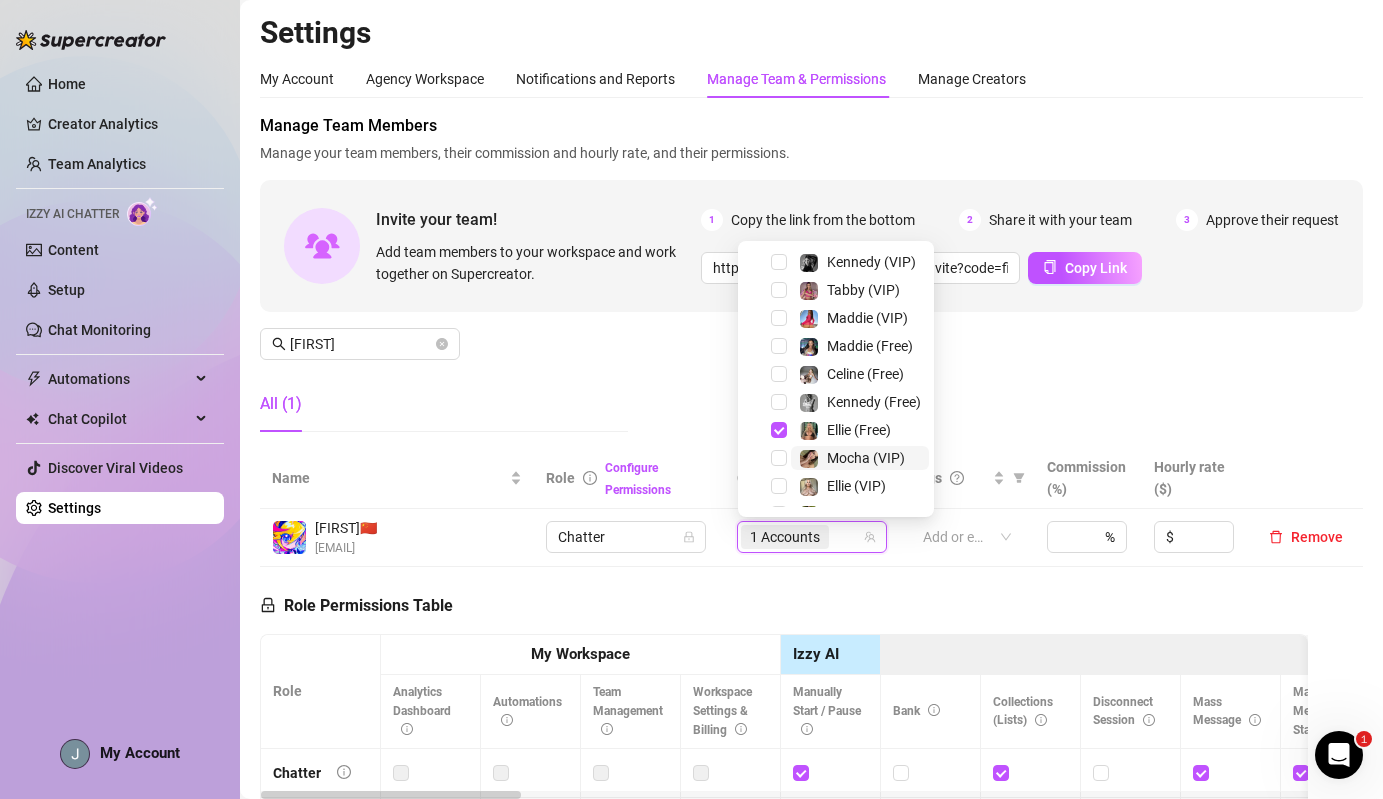 click on "Mocha (VIP)" at bounding box center (866, 458) 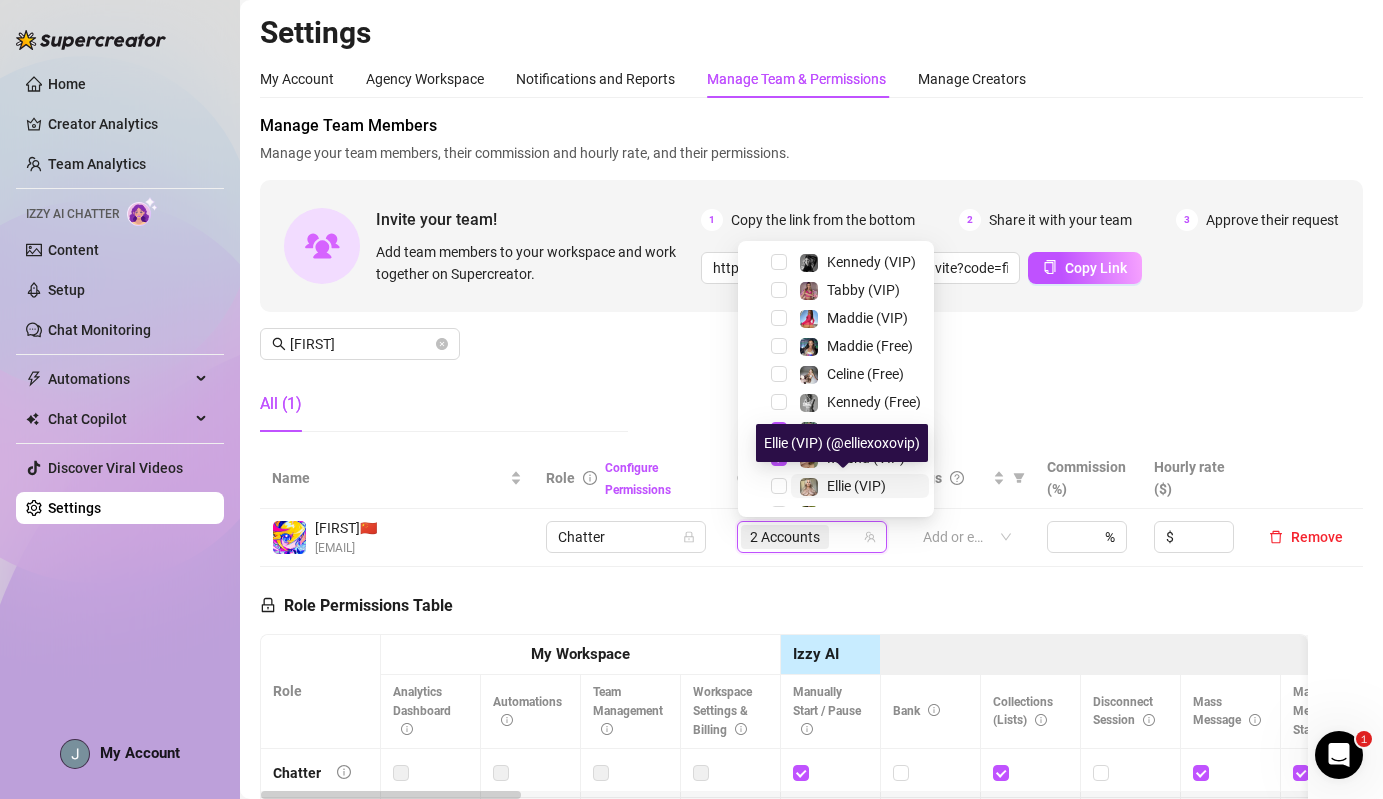 click on "Ellie (VIP)" at bounding box center [856, 486] 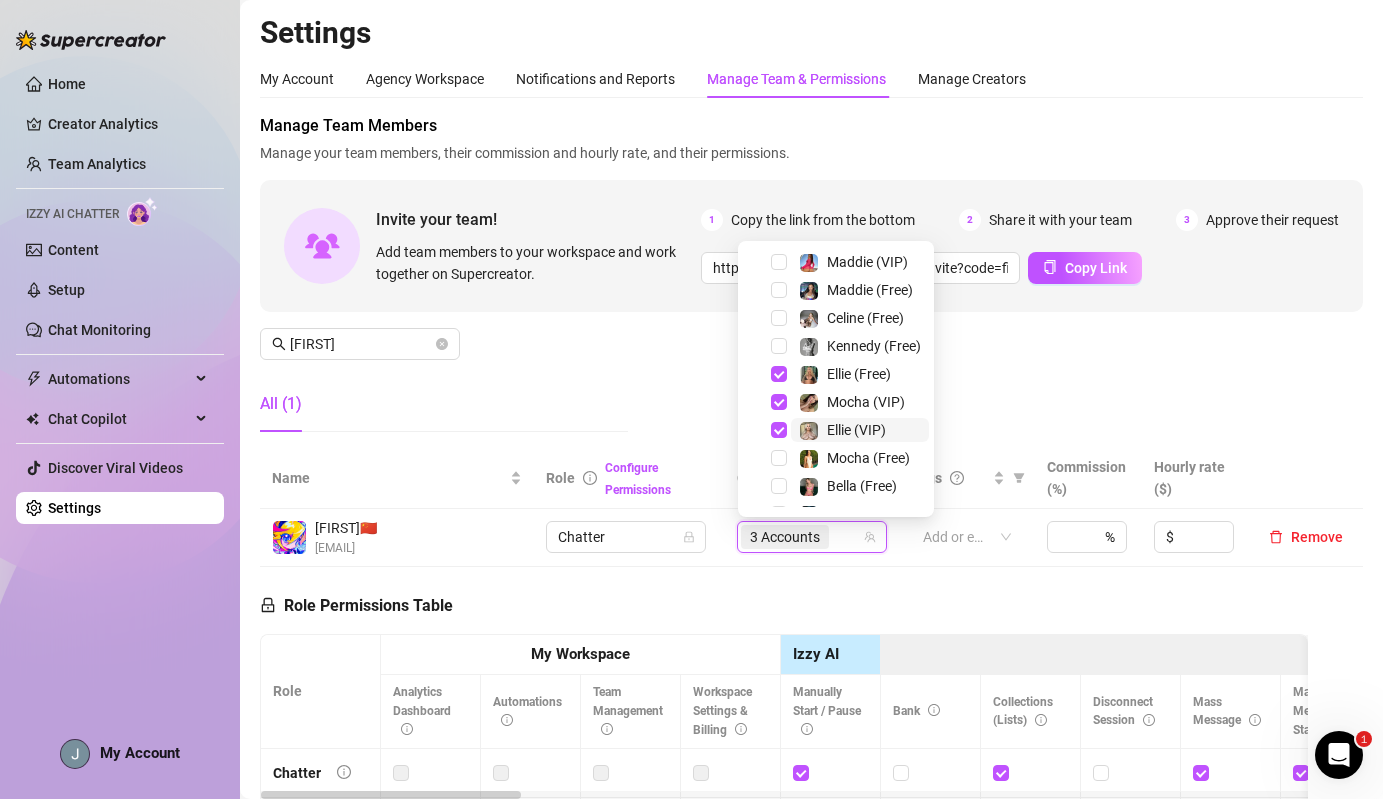 scroll, scrollTop: 123, scrollLeft: 0, axis: vertical 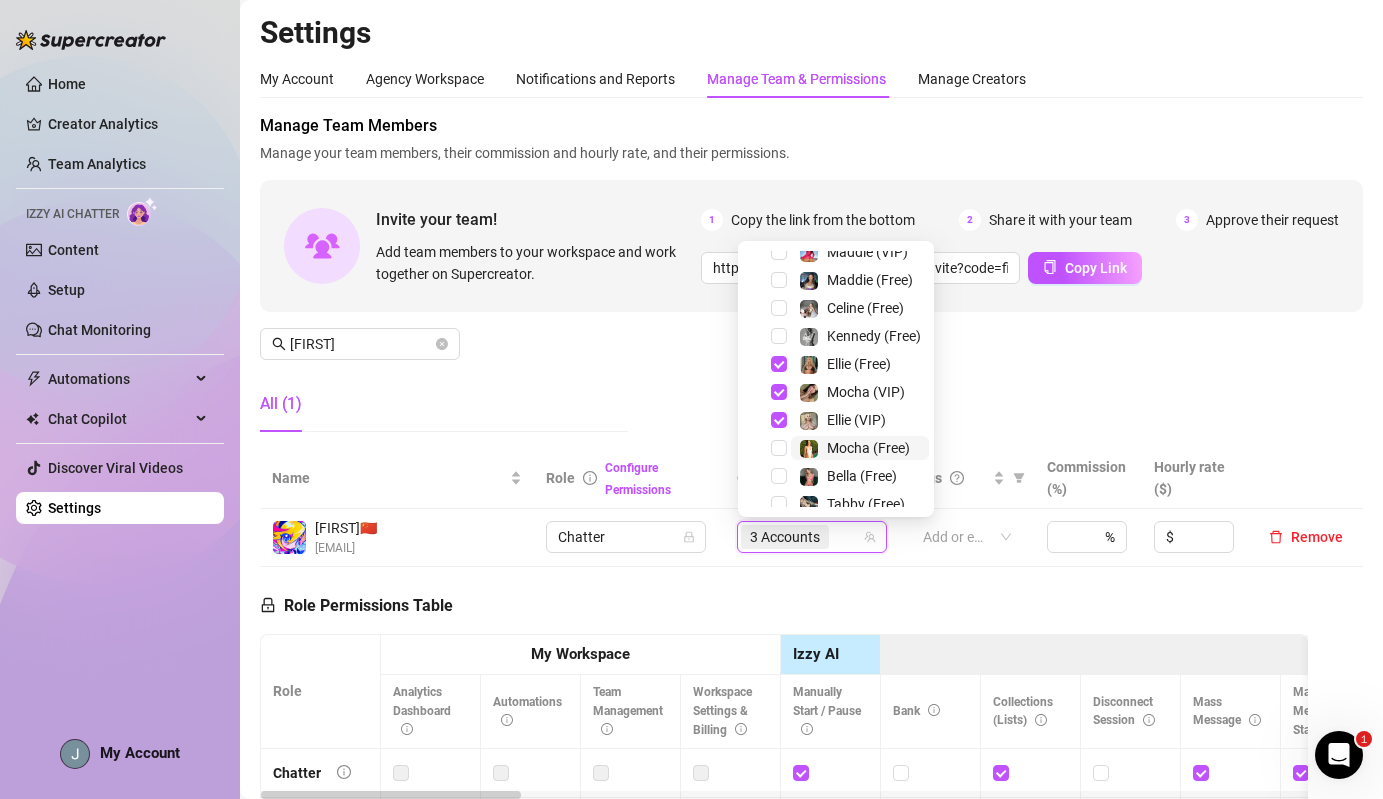click on "Mocha (Free)" at bounding box center (860, 448) 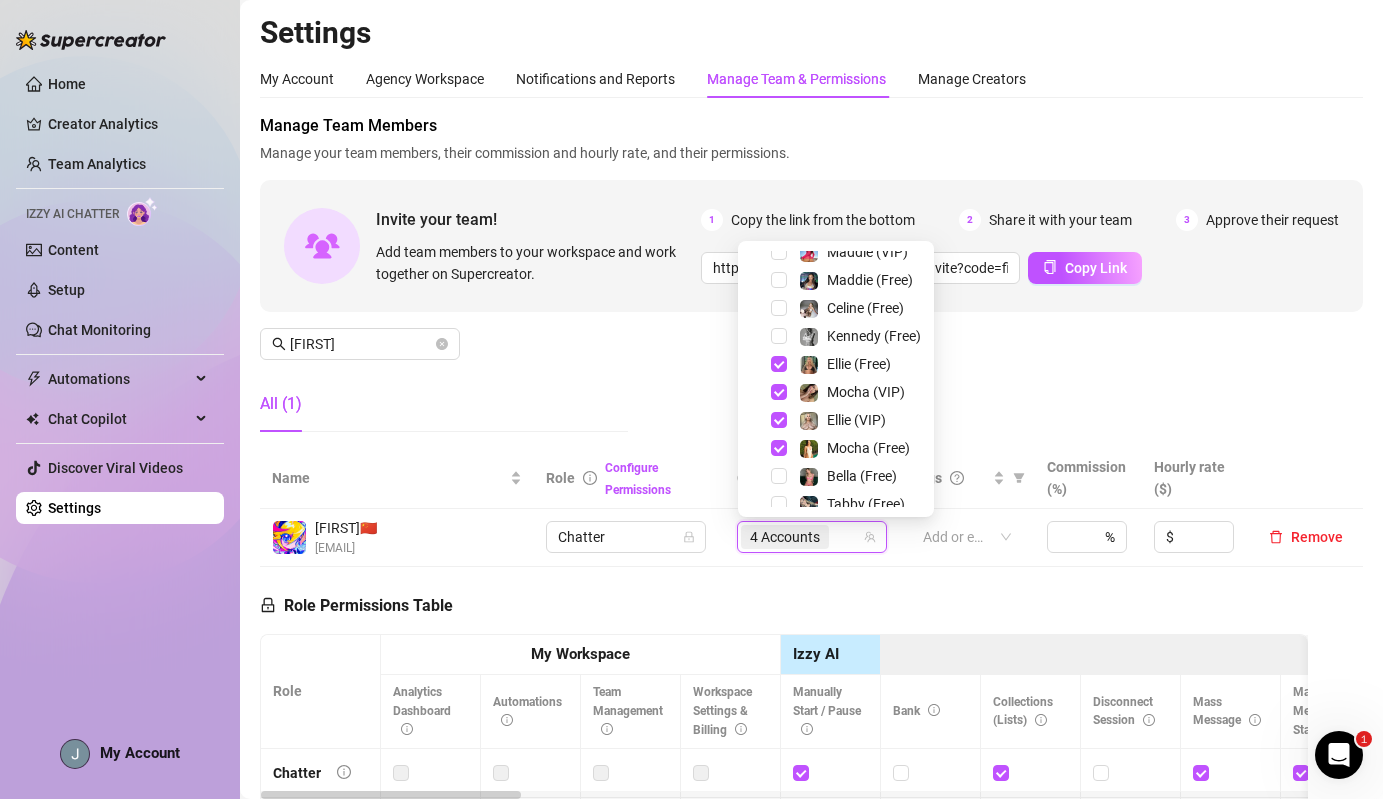 click on "Manage Team Members Manage your team members, their commission and hourly rate, and their permissions. Invite your team! Add team members to your workspace and work together on Supercreator. 1 Copy the link from the bottom 2 Share it with your team 3 Approve their request https://console.supercreator.app/invite?code=fibzx3jJrgPbWdJEkEN3sg7x35T2&workspace=222%20Mgmt%20 Copy Link [FIRST] All (1)" at bounding box center [811, 281] 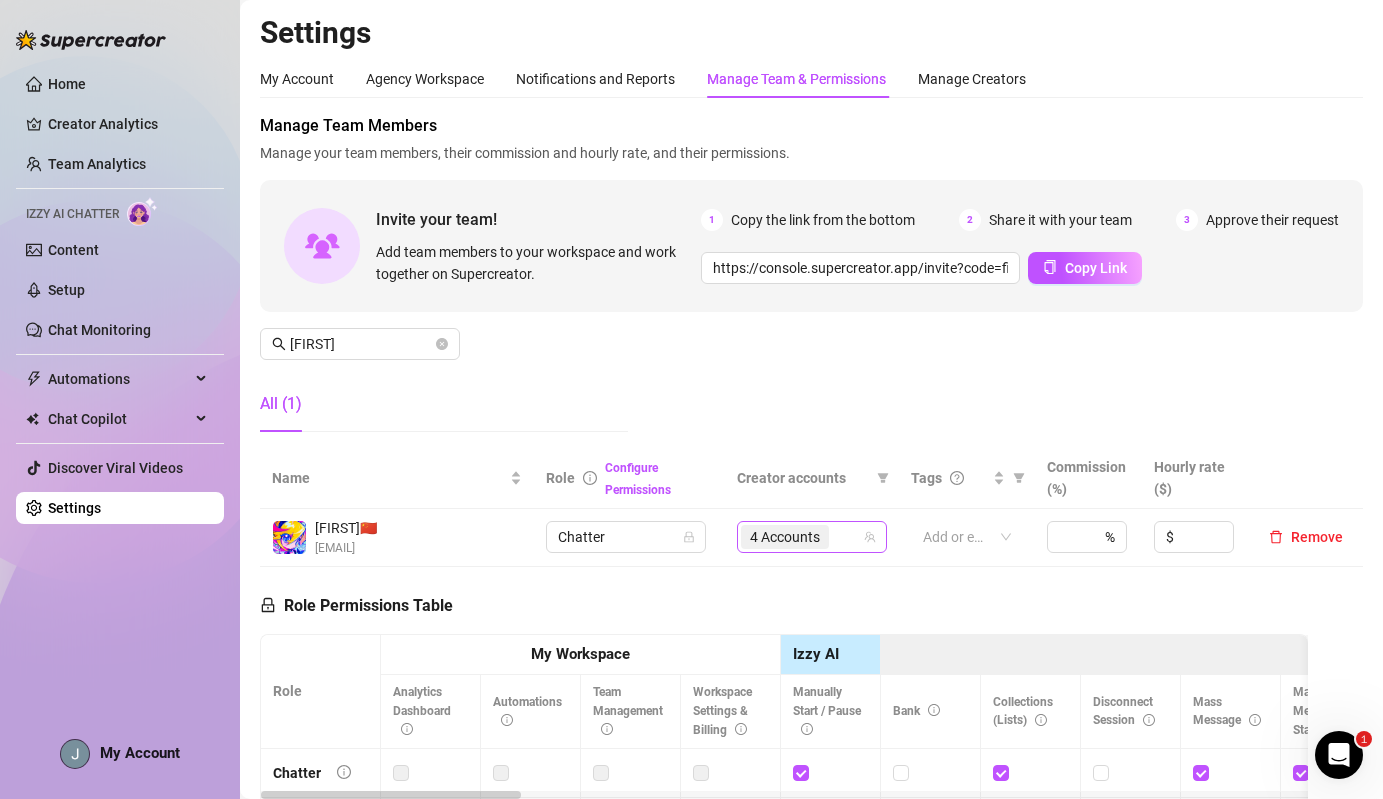 click on "4 Accounts" at bounding box center [785, 537] 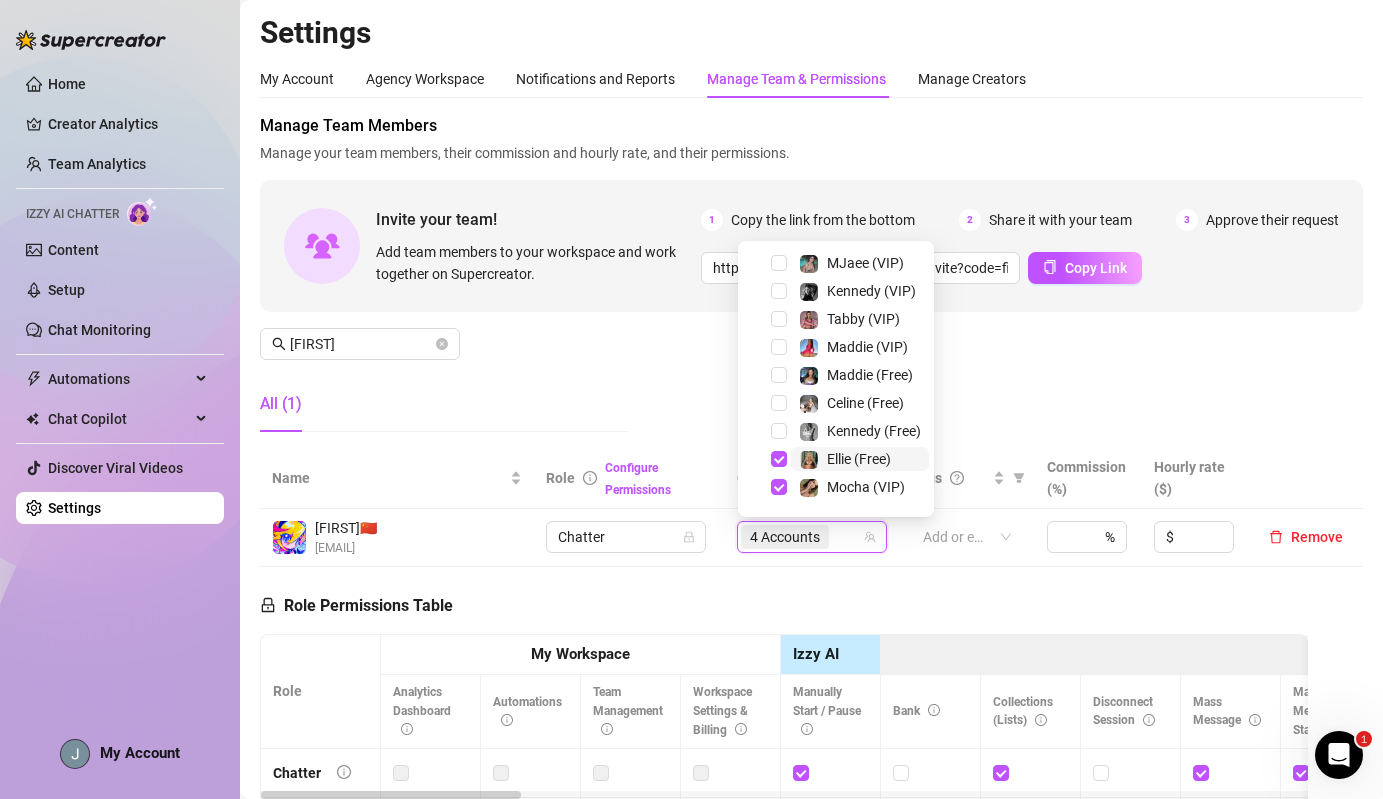 scroll, scrollTop: 360, scrollLeft: 0, axis: vertical 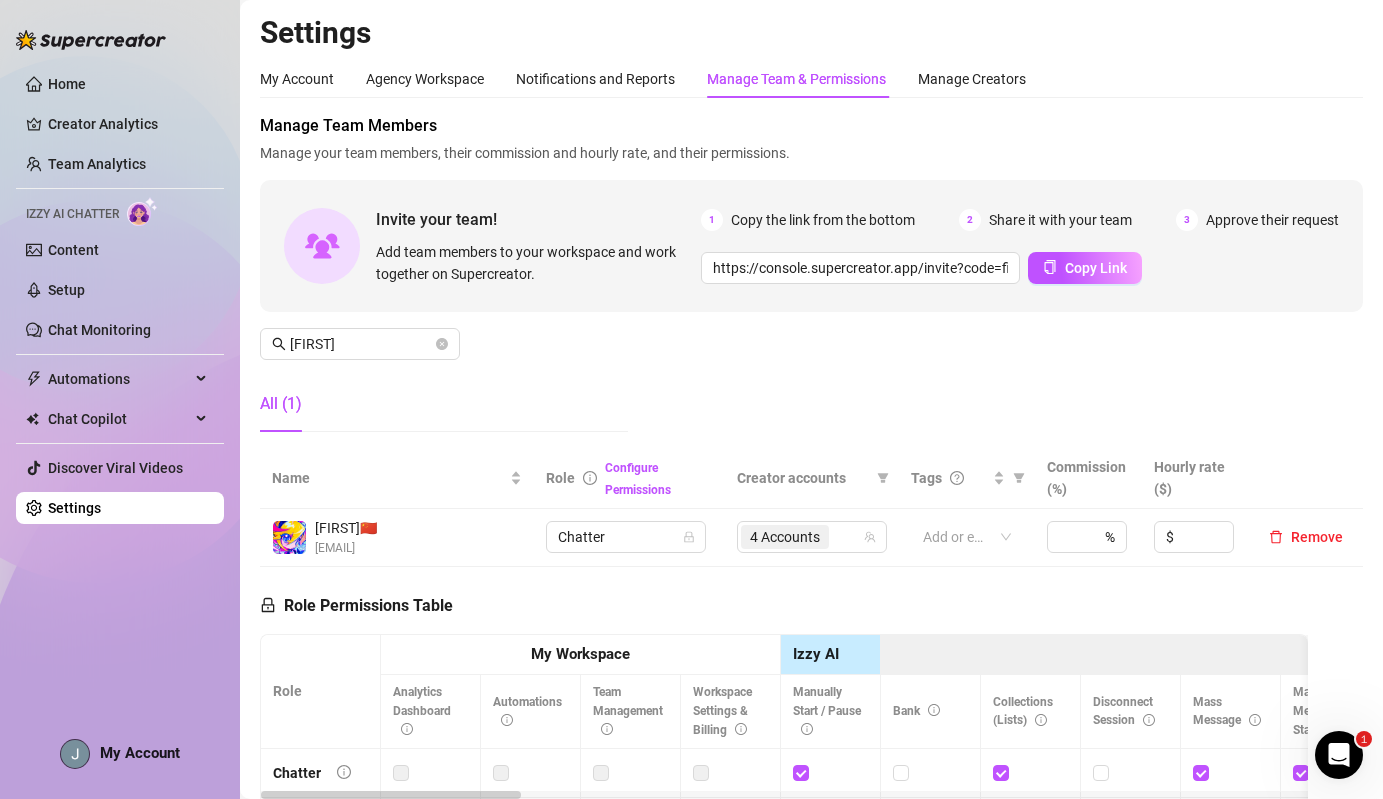click on "Manage Team Members Manage your team members, their commission and hourly rate, and their permissions. Invite your team! Add team members to your workspace and work together on Supercreator. 1 Copy the link from the bottom 2 Share it with your team 3 Approve their request https://console.supercreator.app/invite?code=fibzx3jJrgPbWdJEkEN3sg7x35T2&workspace=222%20Mgmt%20 Copy Link [FIRST] All (1)" at bounding box center [811, 281] 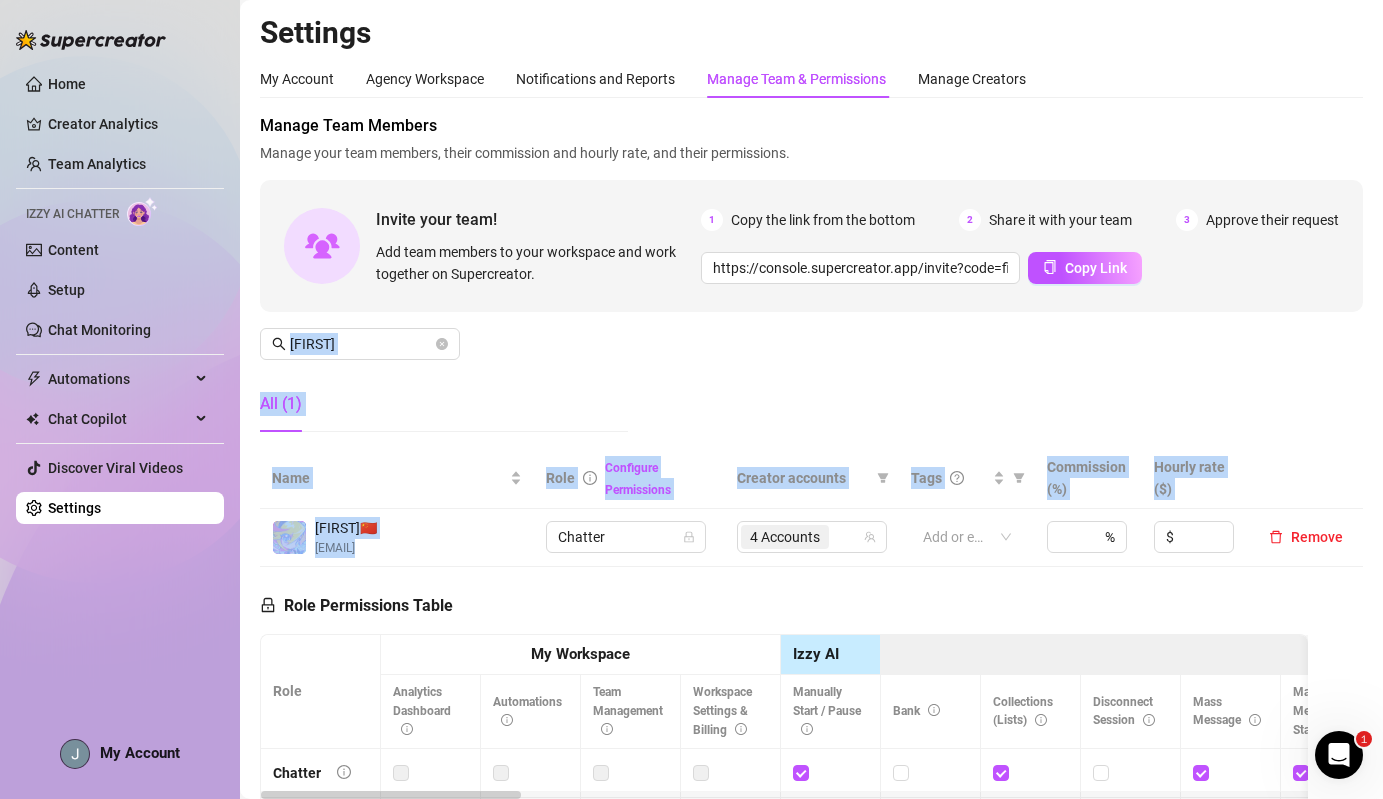 click on "Manage Team Members Manage your team members, their commission and hourly rate, and their permissions. Invite your team! Add team members to your workspace and work together on Supercreator. 1 Copy the link from the bottom 2 Share it with your team 3 Approve their request https://console.supercreator.app/invite?code=fibzx3jJrgPbWdJEkEN3sg7x35T2&workspace=222%20Mgmt%20 Copy Link [FIRST] All (1)" at bounding box center (811, 281) 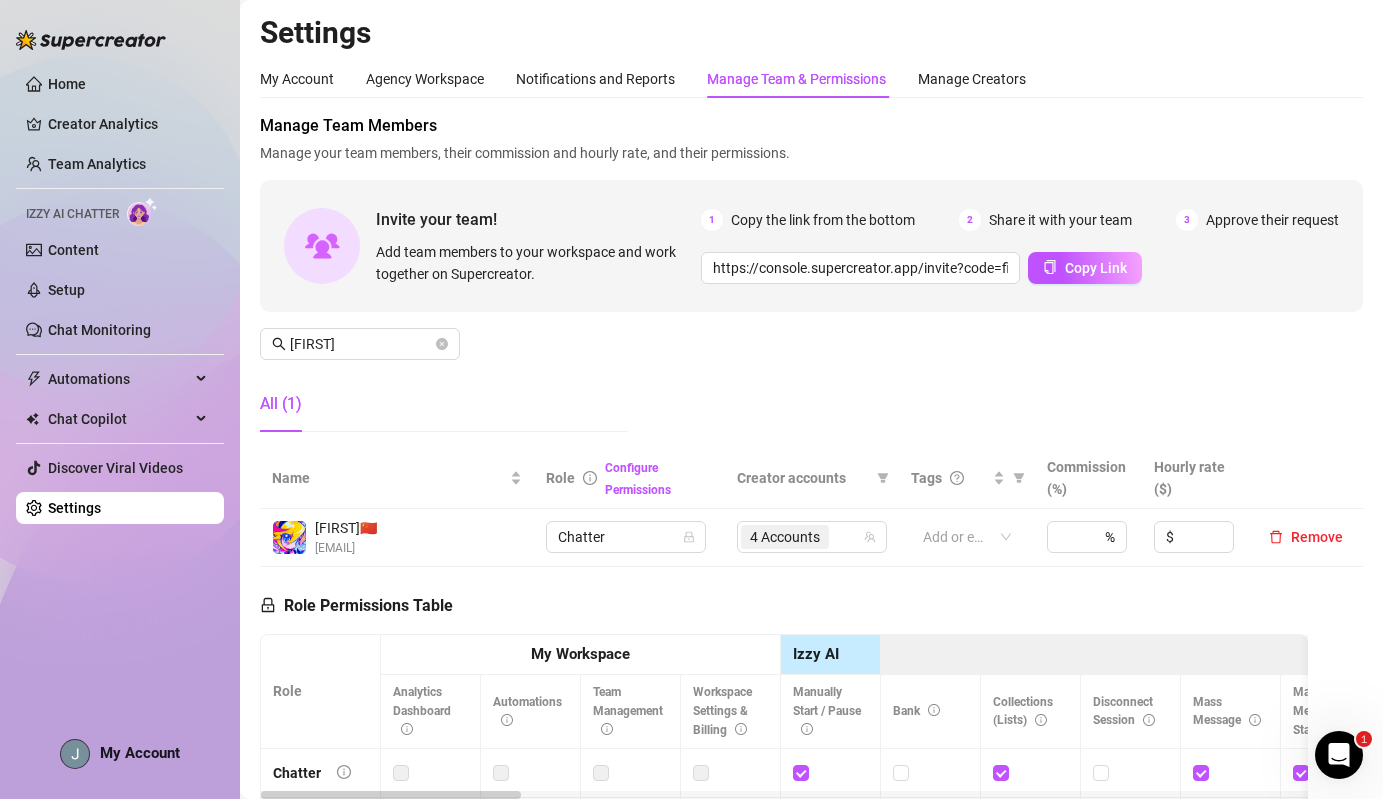 click on "Manage Team Members Manage your team members, their commission and hourly rate, and their permissions. Invite your team! Add team members to your workspace and work together on Supercreator. 1 Copy the link from the bottom 2 Share it with your team 3 Approve their request https://console.supercreator.app/invite?code=fibzx3jJrgPbWdJEkEN3sg7x35T2&workspace=222%20Mgmt%20 Copy Link [FIRST] All (1)" at bounding box center [811, 281] 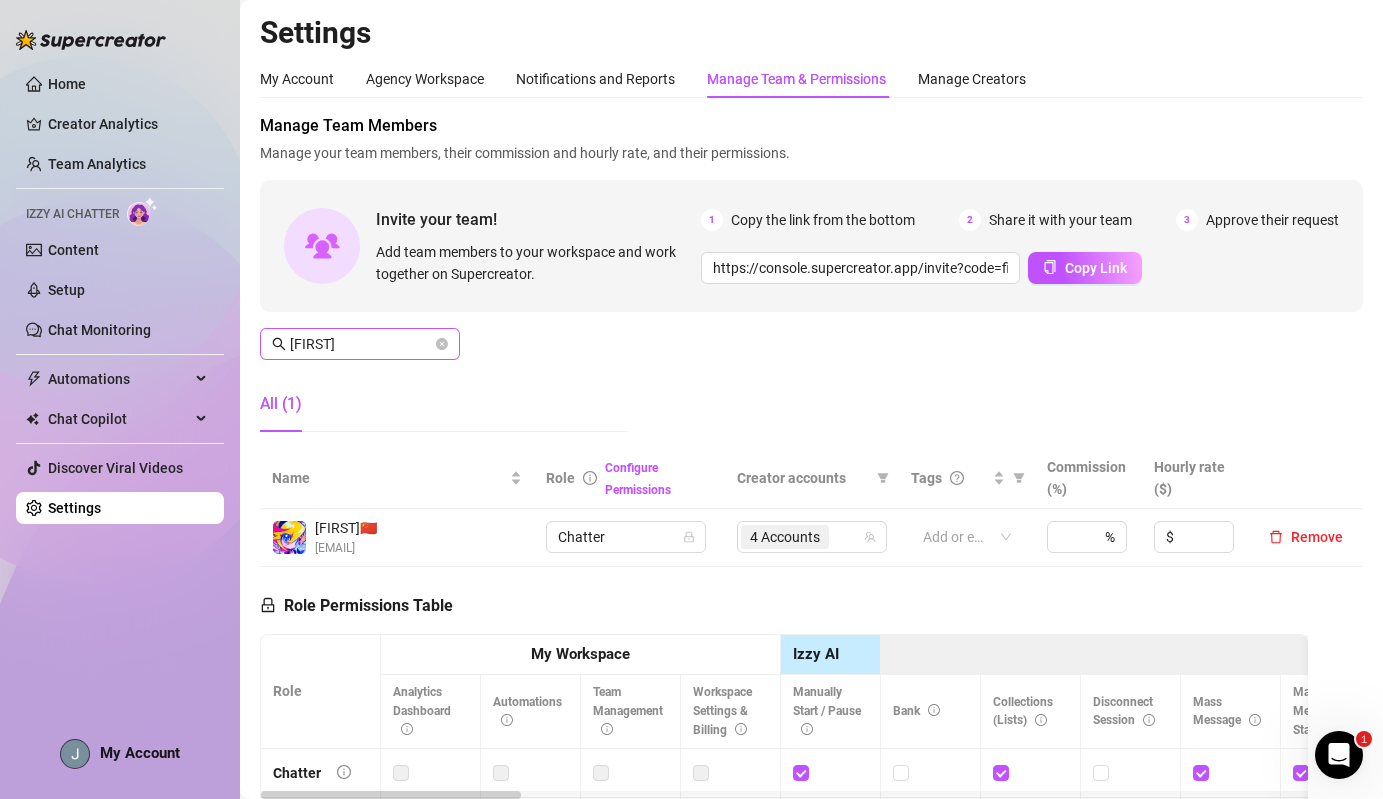 click on "[FIRST]" at bounding box center (360, 344) 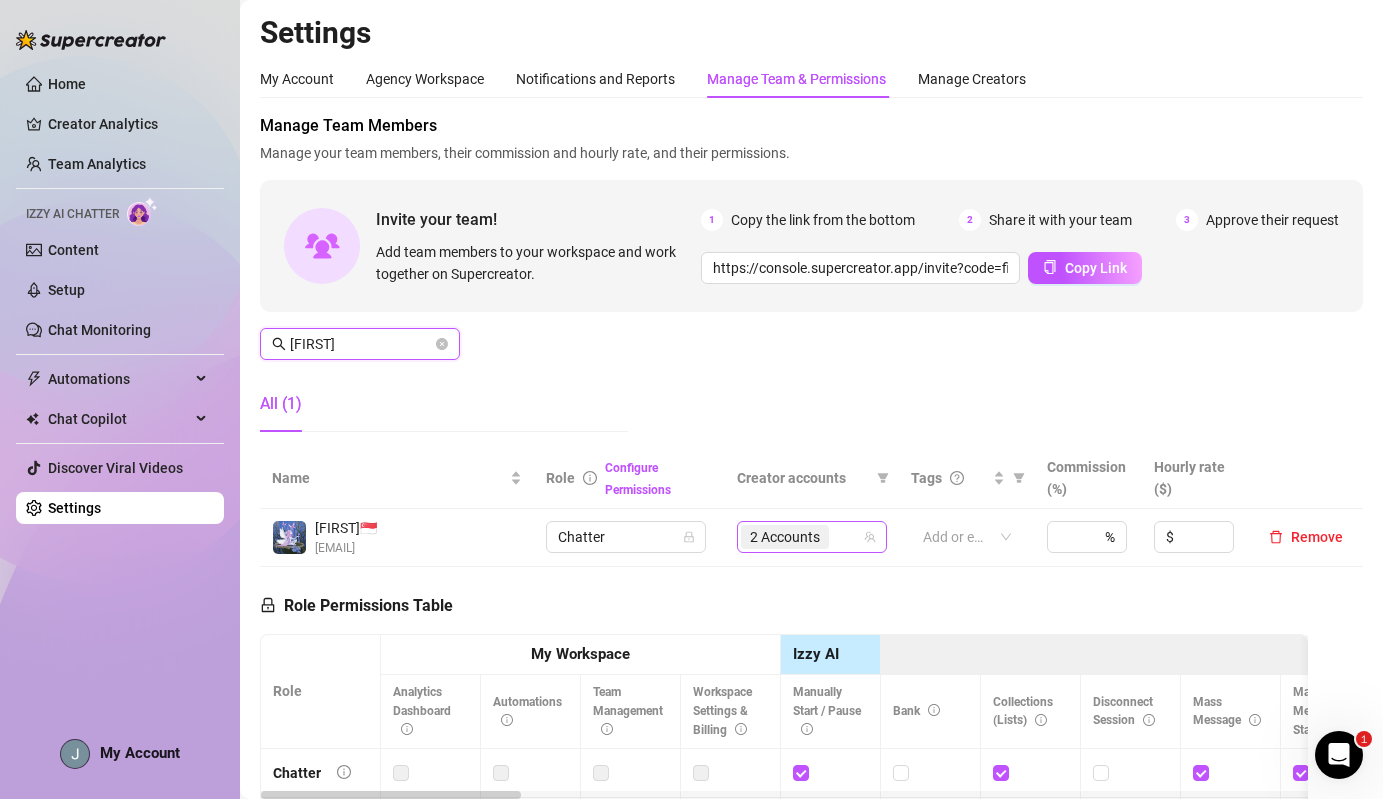 click on "2 Accounts" at bounding box center (787, 537) 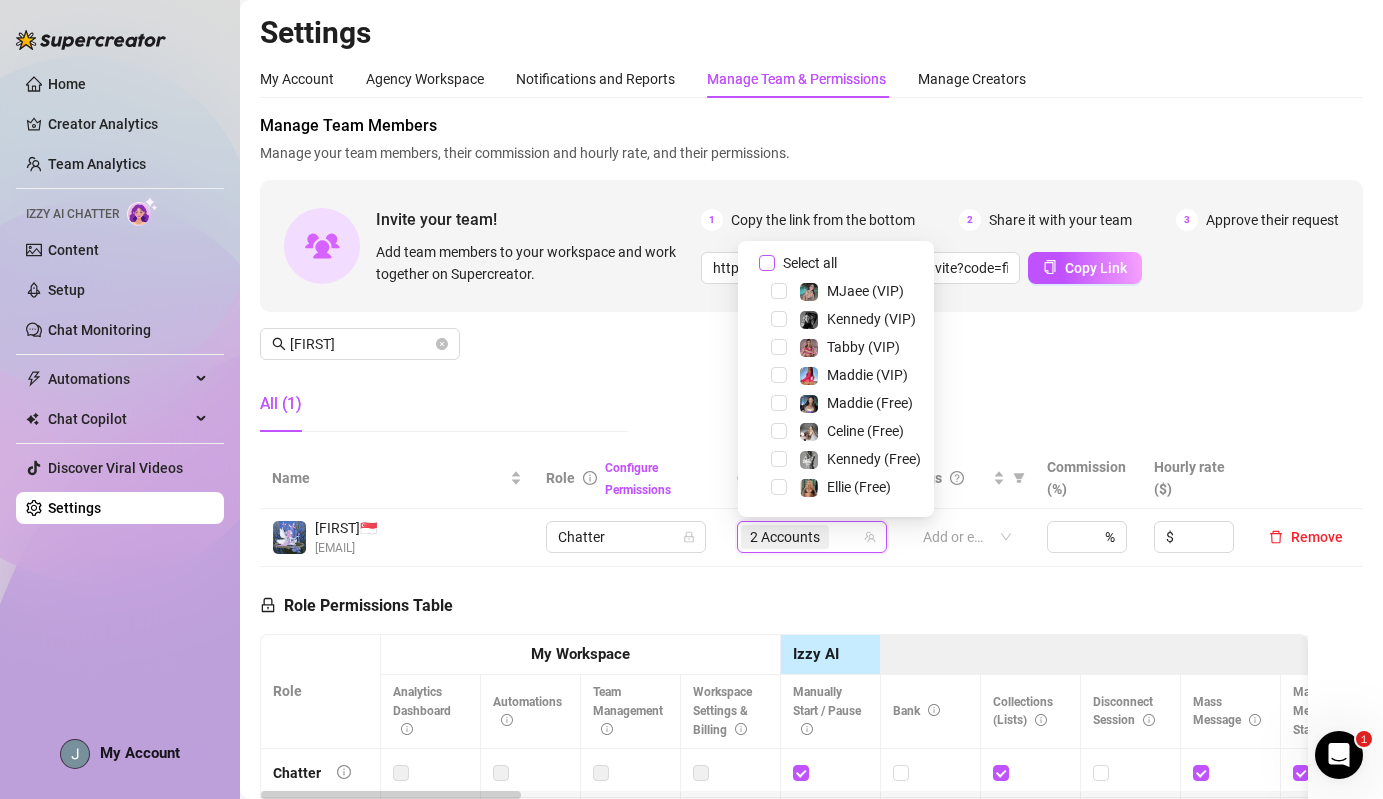 click on "Select all" at bounding box center [810, 263] 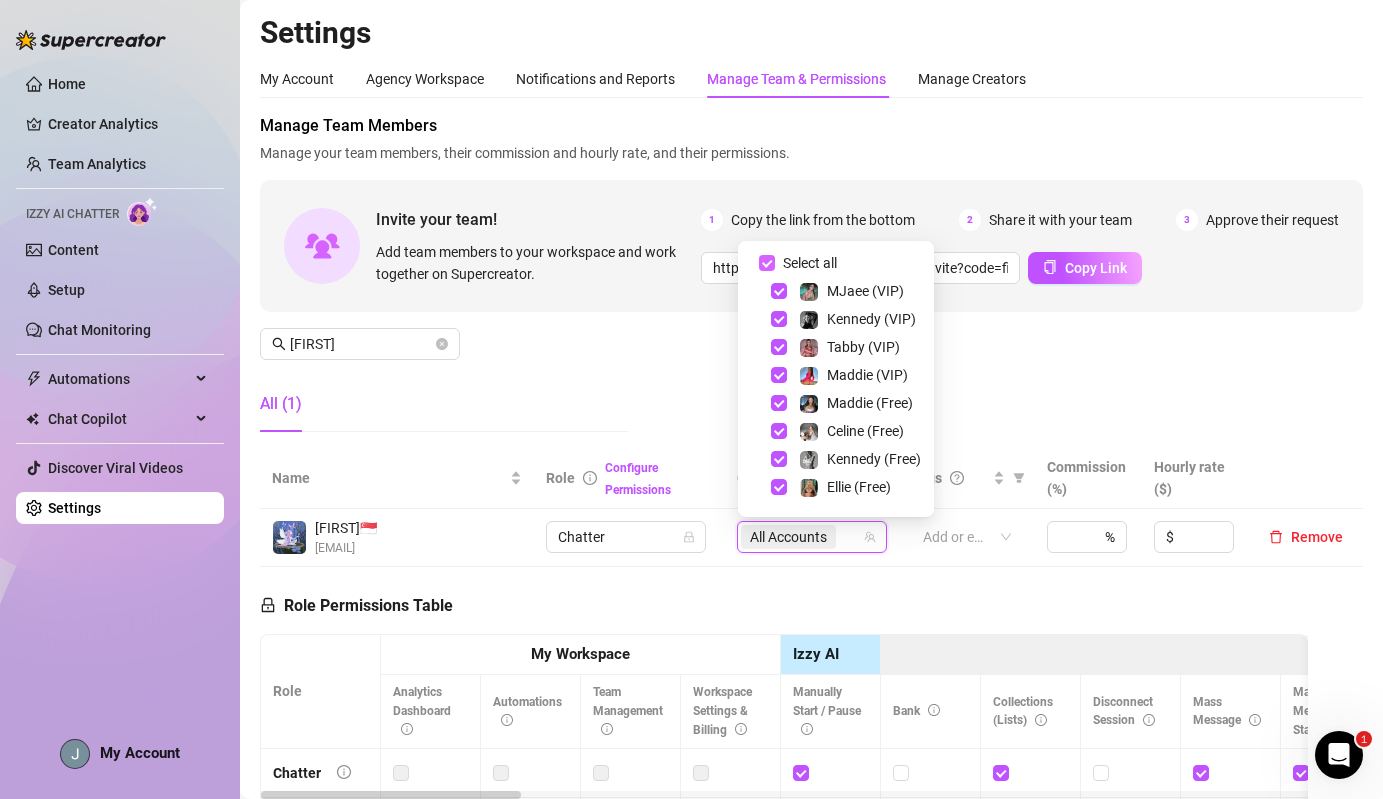 click on "Select all" at bounding box center (810, 263) 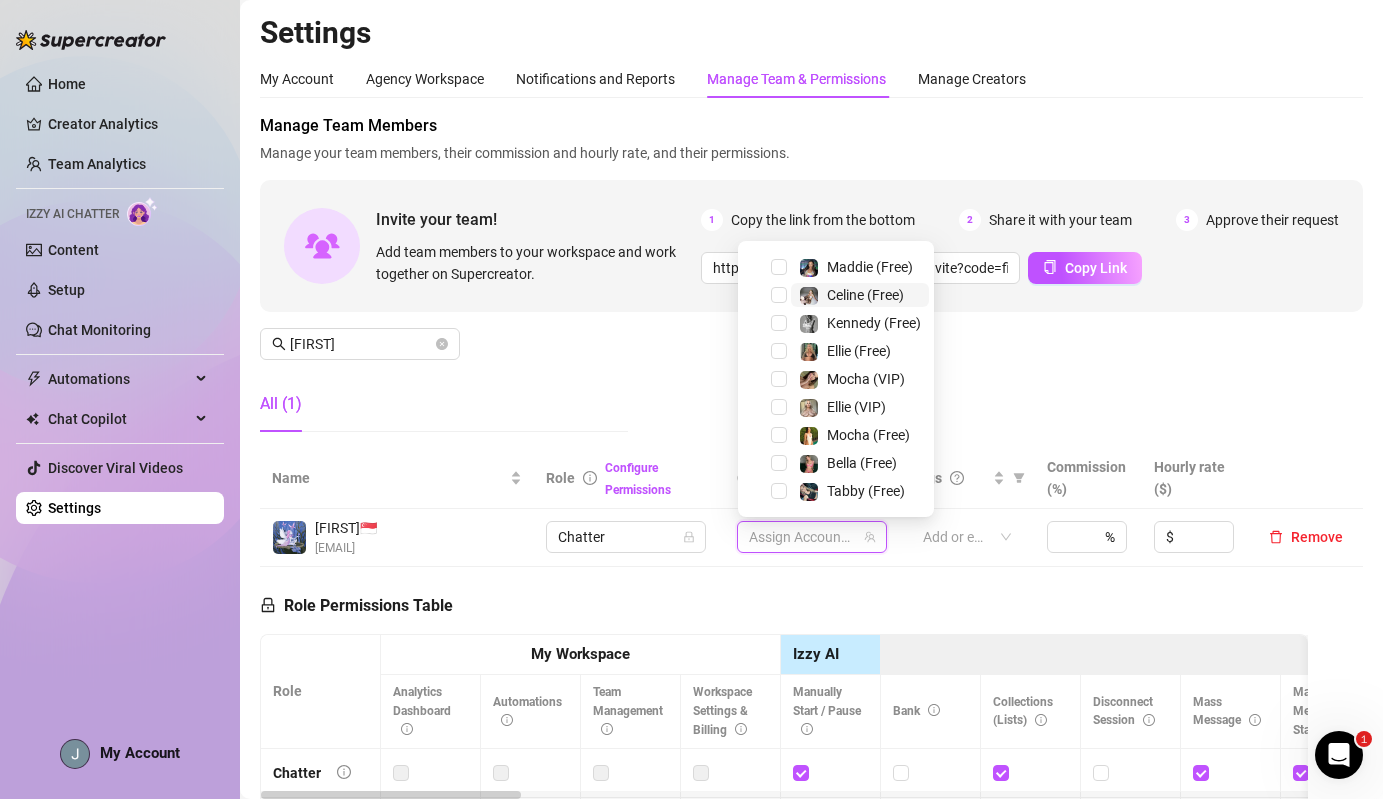 scroll, scrollTop: 144, scrollLeft: 0, axis: vertical 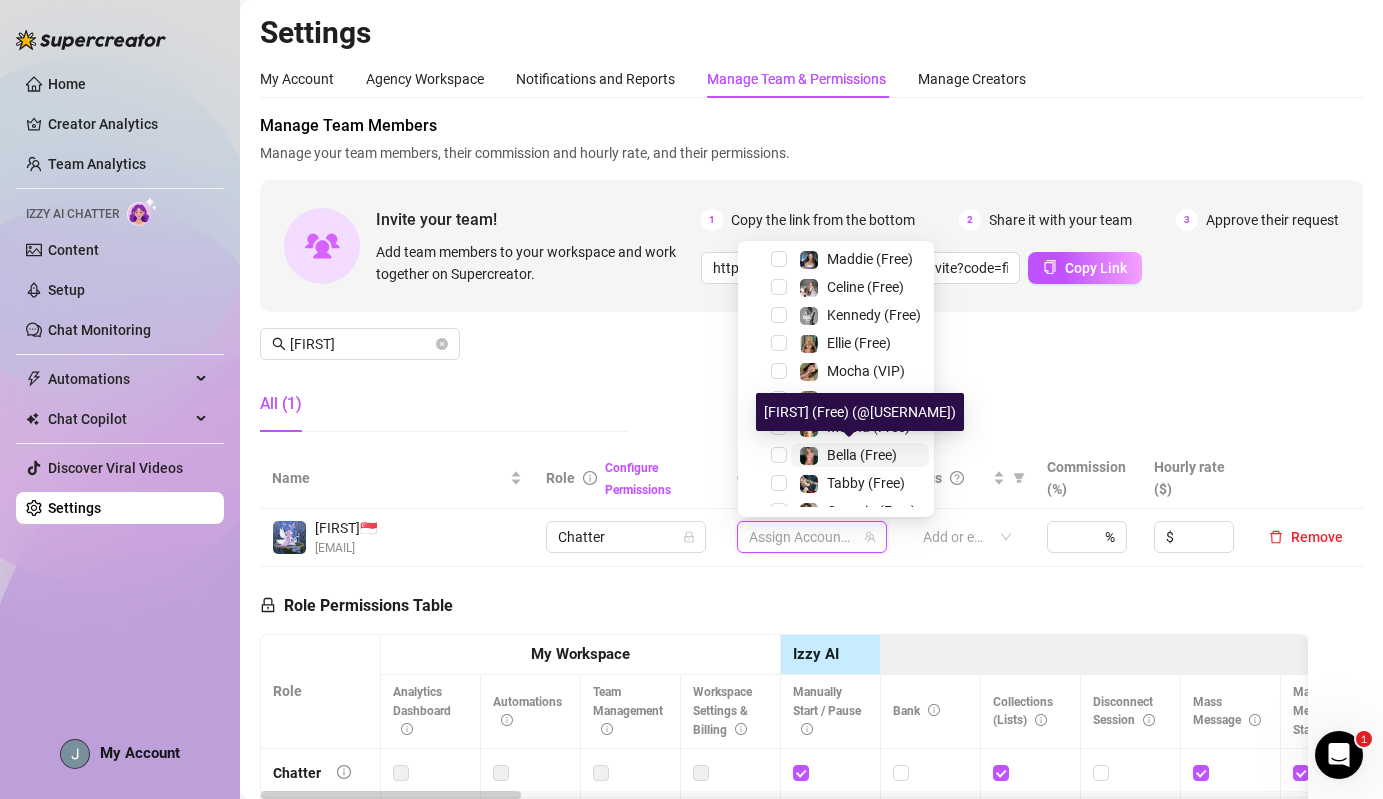 click on "Bella (Free)" at bounding box center [862, 455] 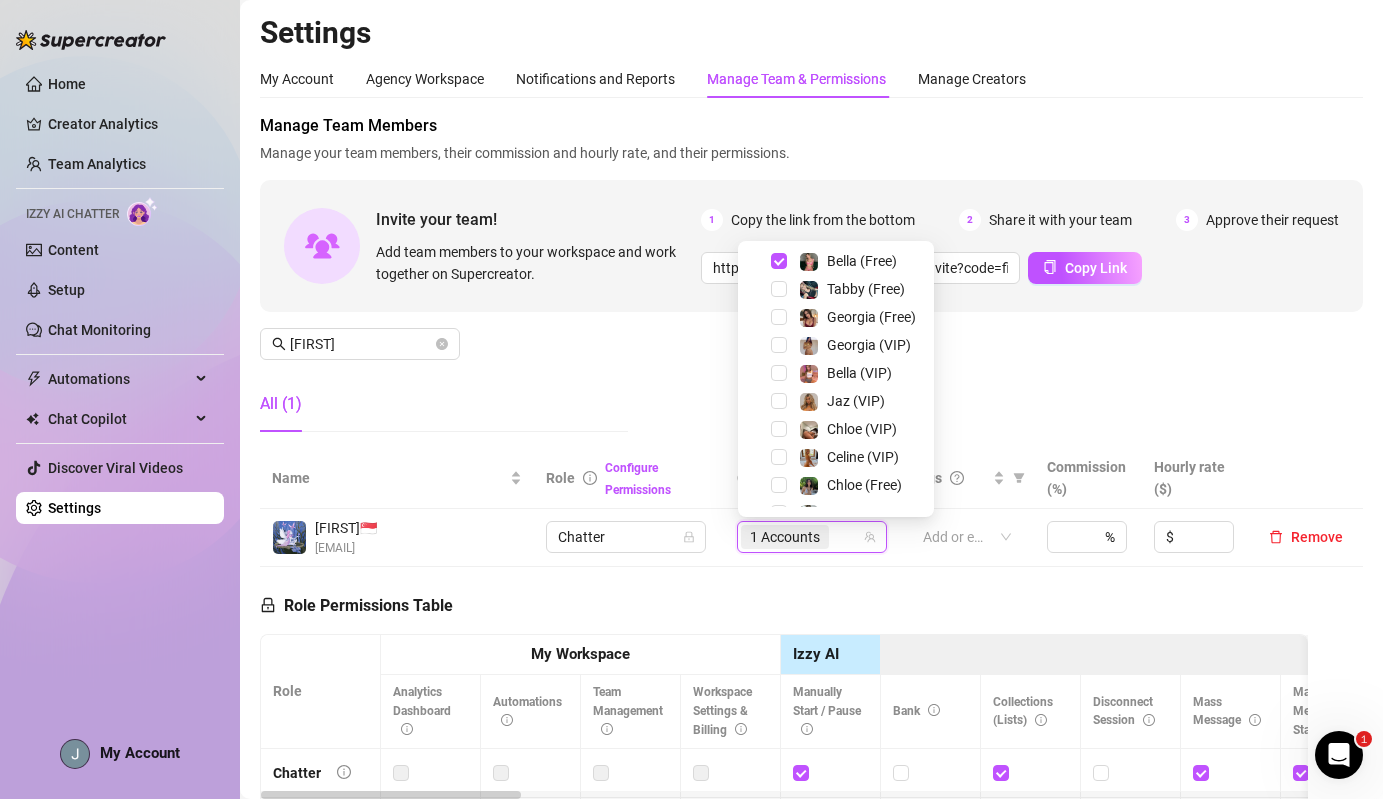 scroll, scrollTop: 352, scrollLeft: 0, axis: vertical 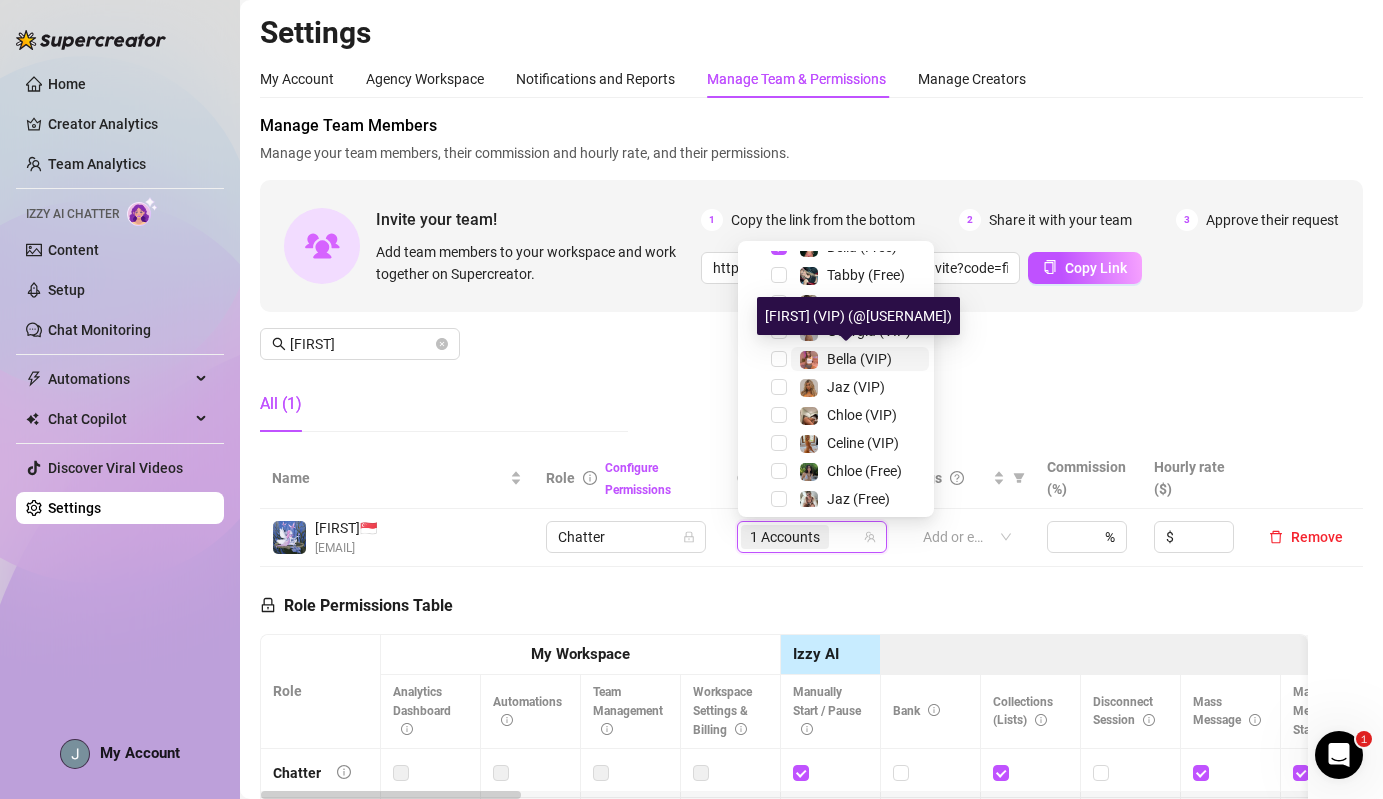 click on "Bella (VIP)" at bounding box center [859, 359] 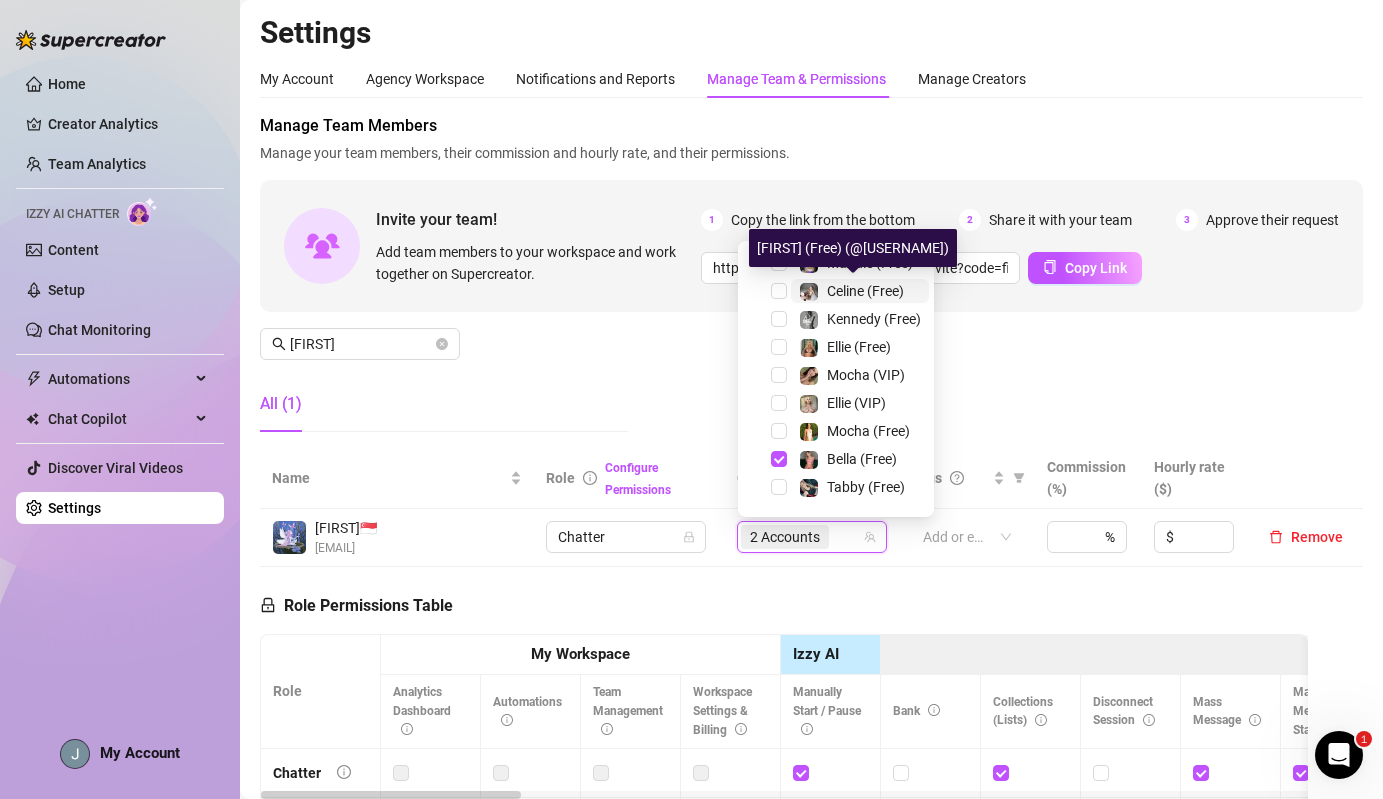 scroll, scrollTop: 0, scrollLeft: 0, axis: both 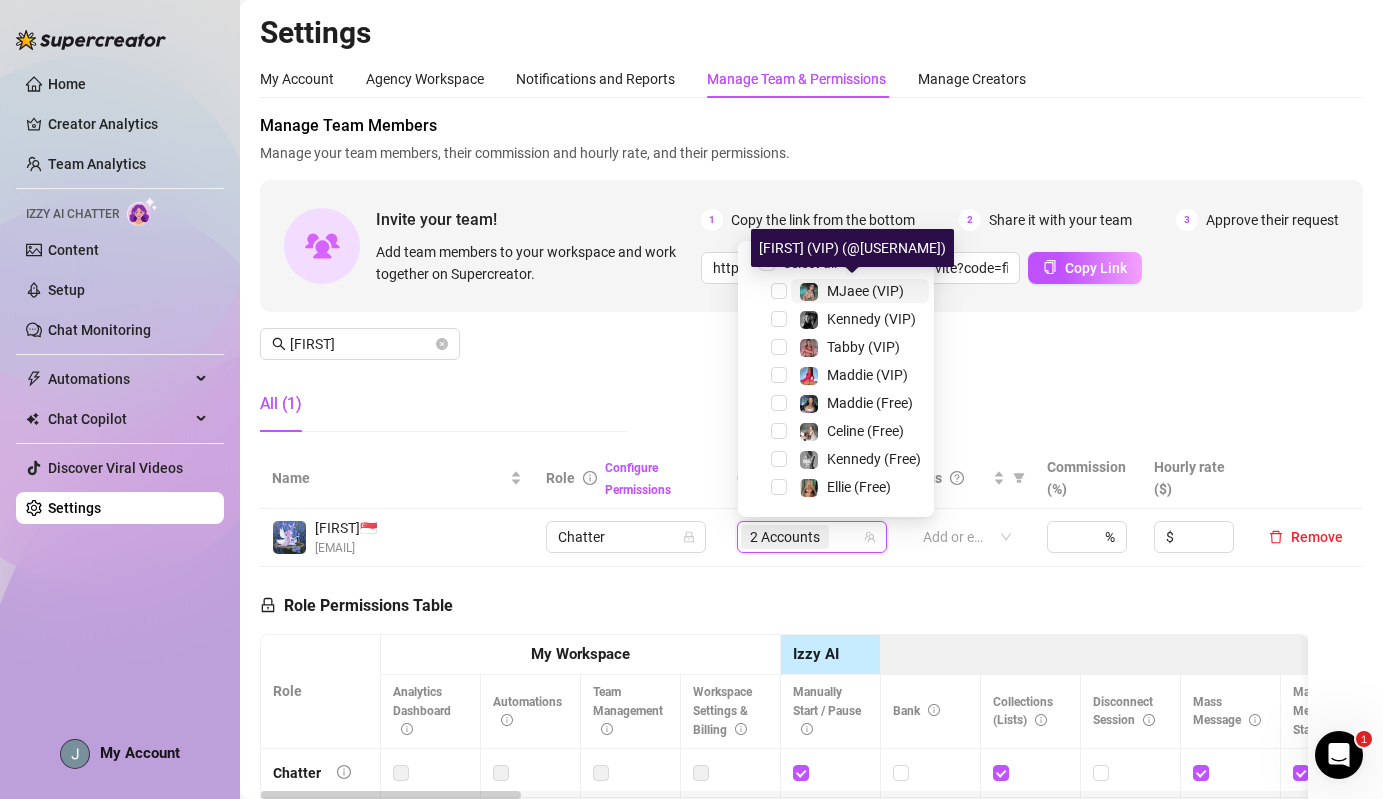 click on "MJaee (VIP)" at bounding box center (865, 291) 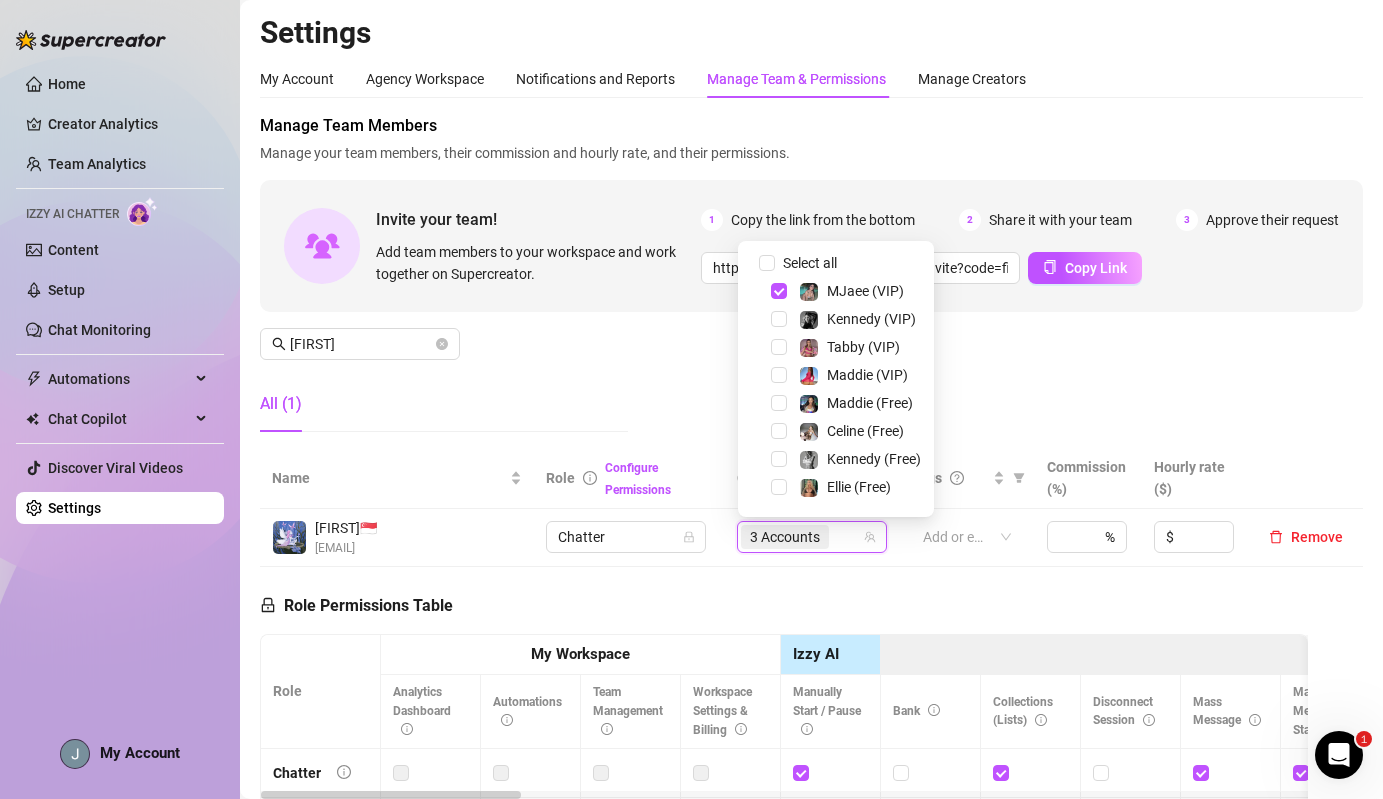 click on "Manage Team Members Manage your team members, their commission and hourly rate, and their permissions. Invite your team! Add team members to your workspace and work together on Supercreator. 1 Copy the link from the bottom 2 Share it with your team 3 Approve their request https://console.supercreator.app/invite?code=fibzx3jJrgPbWdJEkEN3sg7x35T2&workspace=222%20Mgmt%20 Copy Link [FIRST] All (1)" at bounding box center (811, 281) 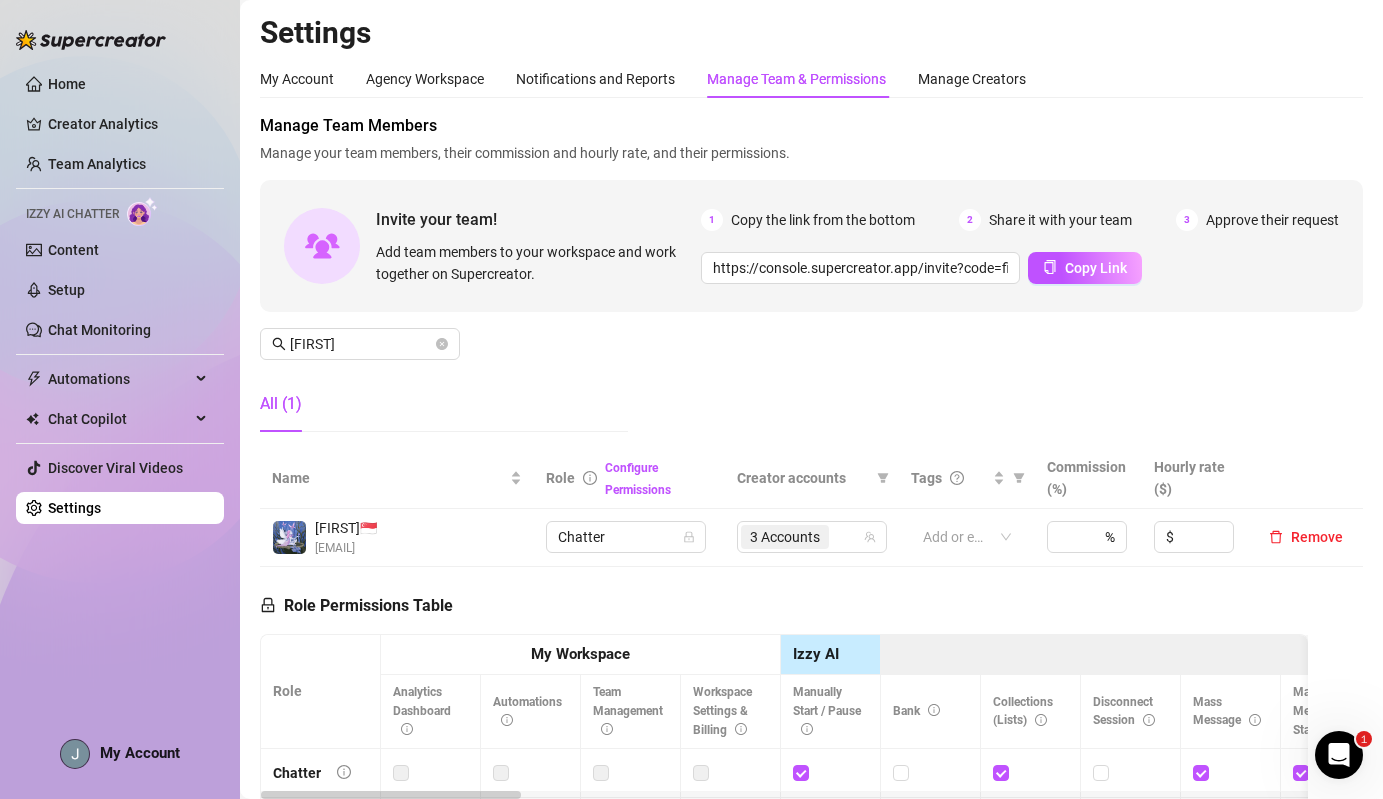 click on "Manage Team Members Manage your team members, their commission and hourly rate, and their permissions. Invite your team! Add team members to your workspace and work together on Supercreator. 1 Copy the link from the bottom 2 Share it with your team 3 Approve their request https://console.supercreator.app/invite?code=fibzx3jJrgPbWdJEkEN3sg7x35T2&workspace=222%20Mgmt%20 Copy Link [FIRST] All (1)" at bounding box center (811, 281) 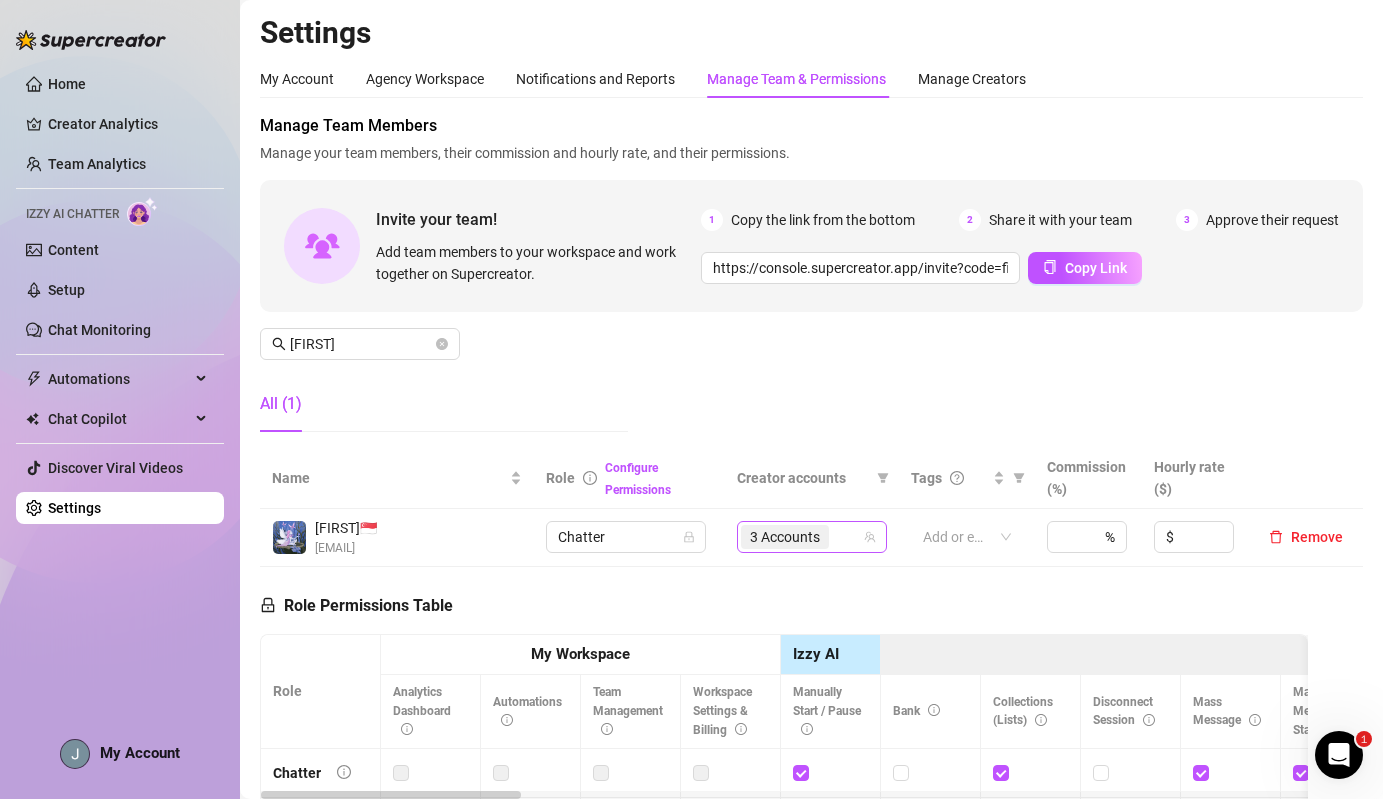 click on "3 Accounts" at bounding box center (785, 537) 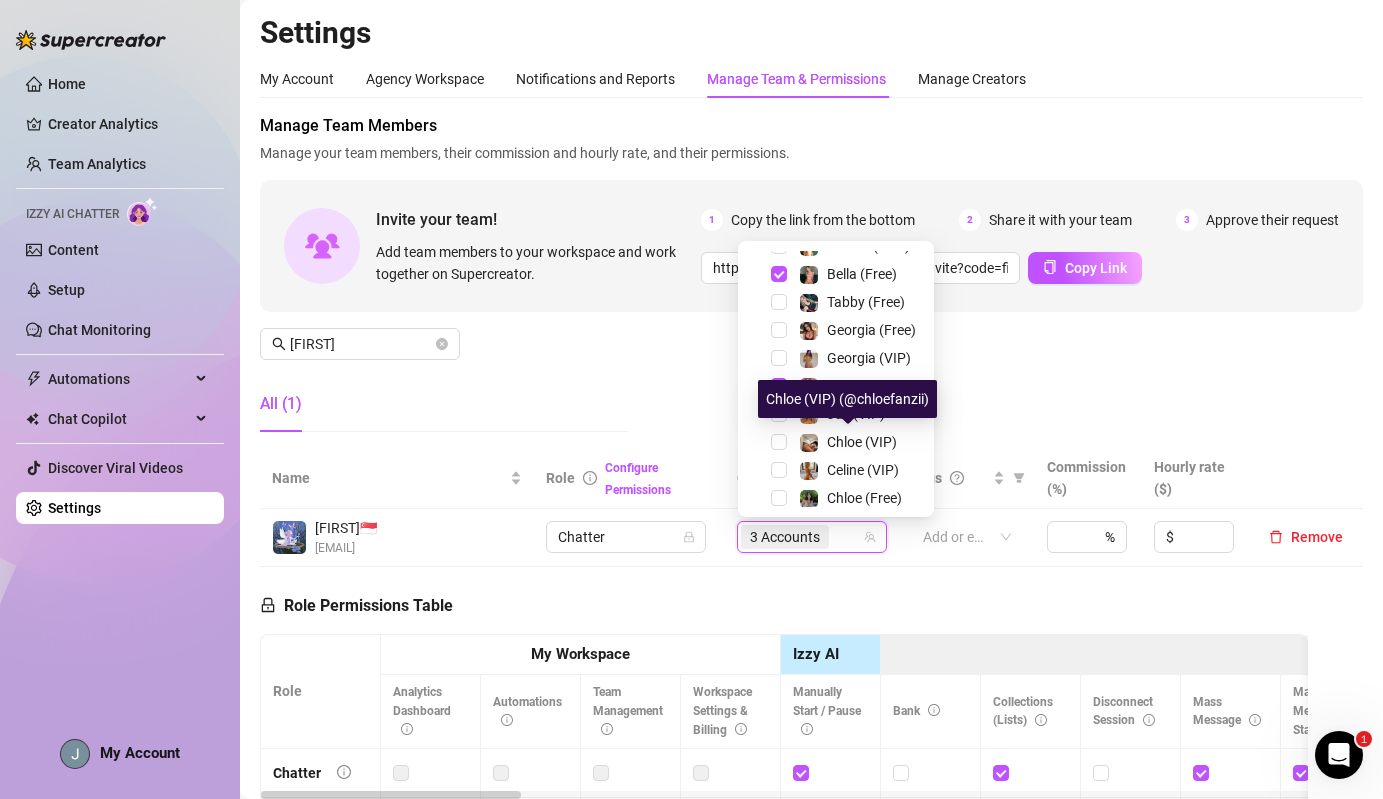scroll, scrollTop: 338, scrollLeft: 0, axis: vertical 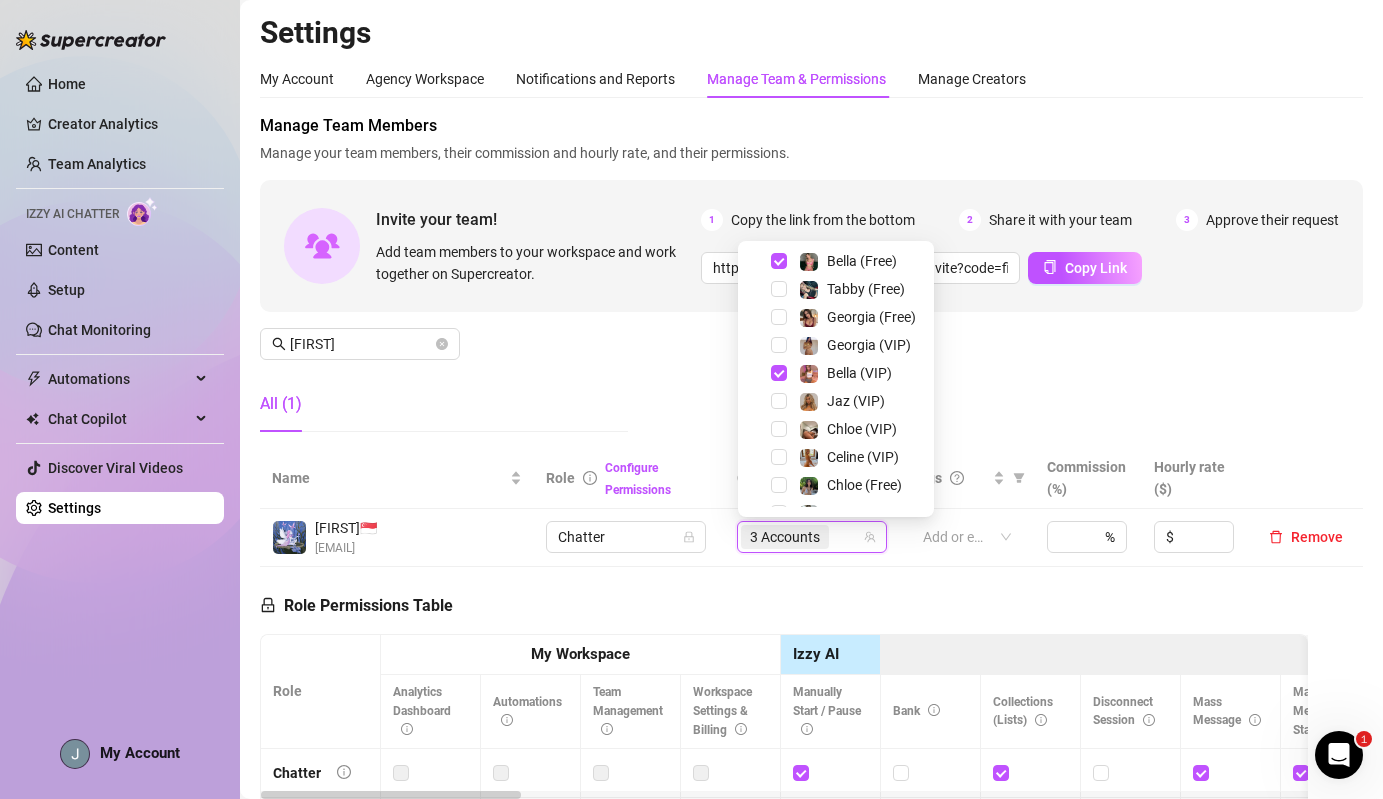 click on "Manage Team Members Manage your team members, their commission and hourly rate, and their permissions. Invite your team! Add team members to your workspace and work together on Supercreator. 1 Copy the link from the bottom 2 Share it with your team 3 Approve their request https://console.supercreator.app/invite?code=fibzx3jJrgPbWdJEkEN3sg7x35T2&workspace=222%20Mgmt%20 Copy Link [FIRST] All (1)" at bounding box center (811, 281) 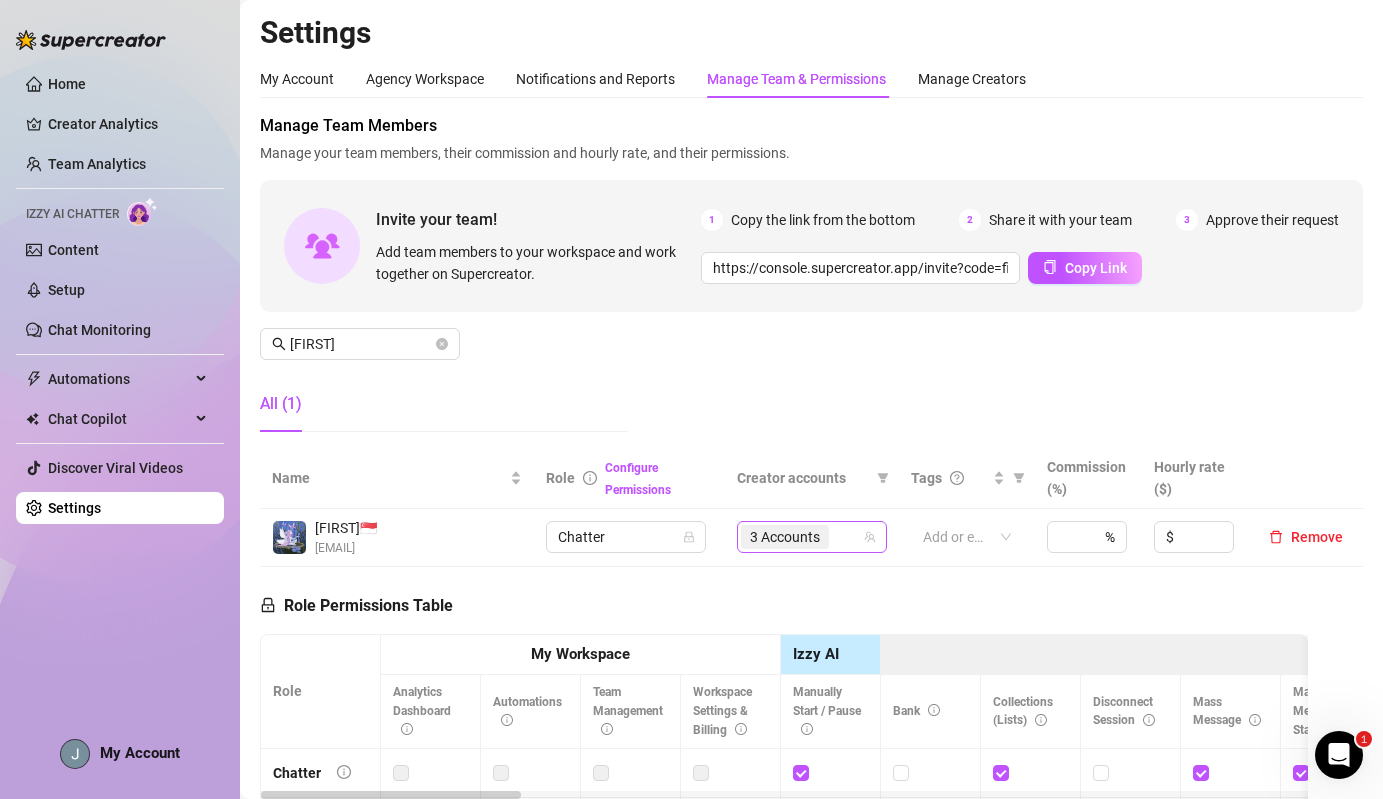 click on "3 Accounts" at bounding box center (785, 537) 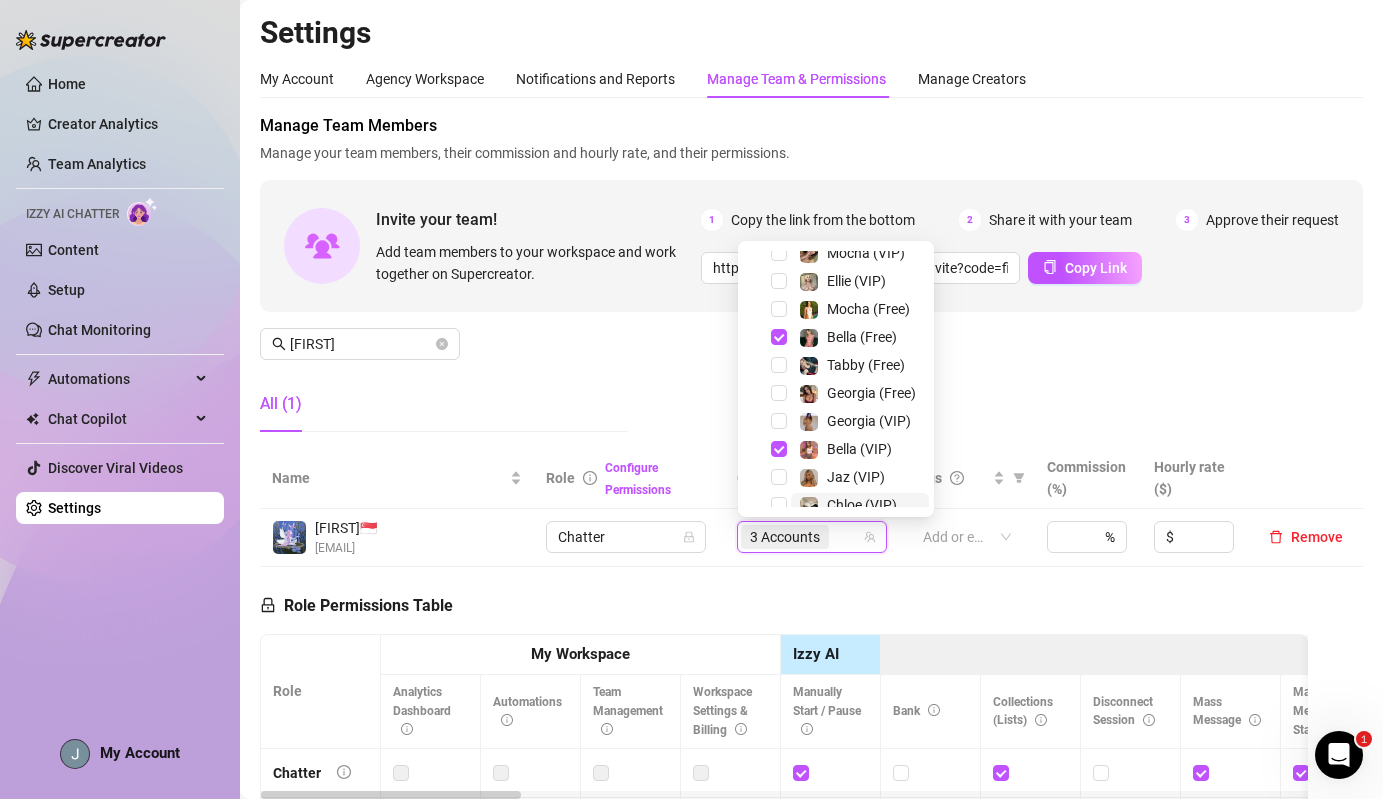 scroll, scrollTop: 242, scrollLeft: 0, axis: vertical 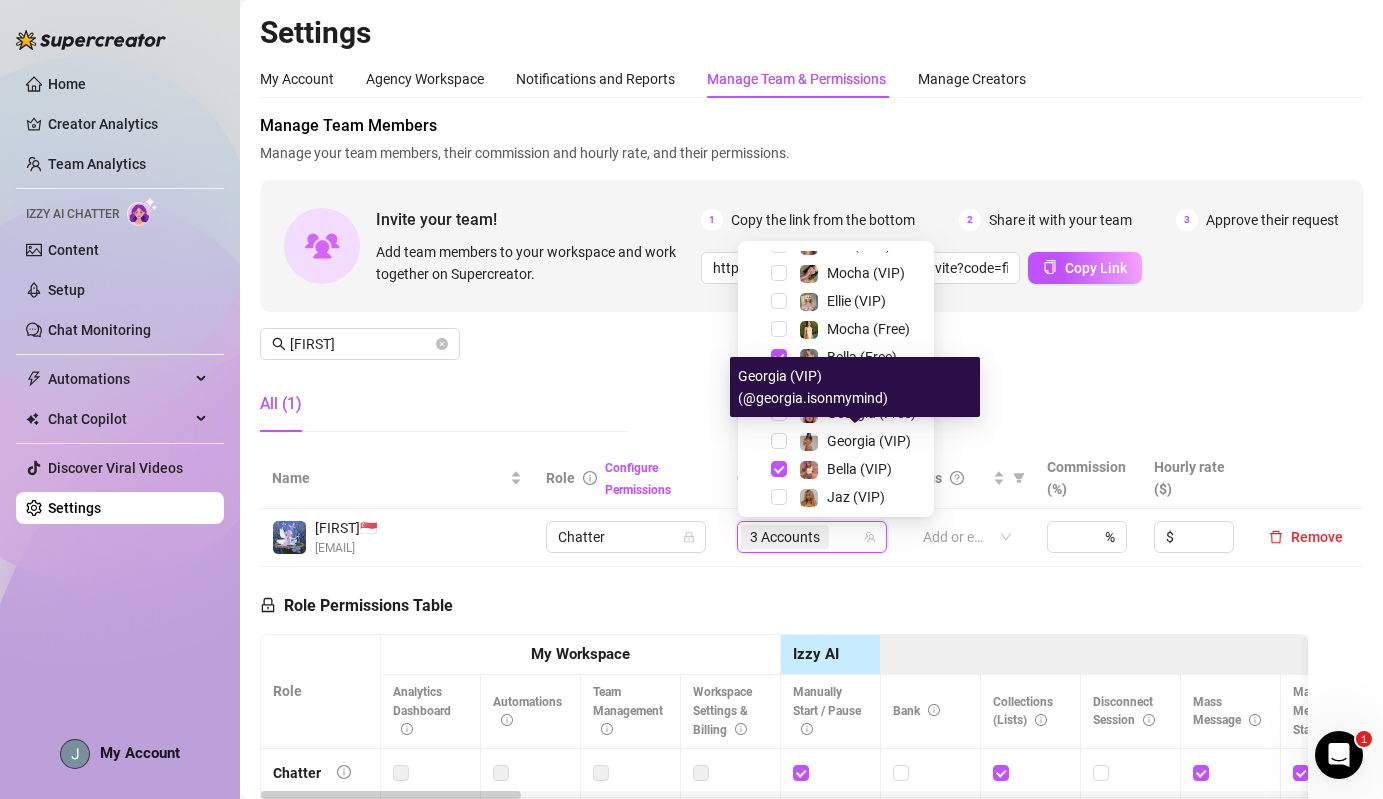 click on "Manage Team Members Manage your team members, their commission and hourly rate, and their permissions. Invite your team! Add team members to your workspace and work together on Supercreator. 1 Copy the link from the bottom 2 Share it with your team 3 Approve their request https://console.supercreator.app/invite?code=fibzx3jJrgPbWdJEkEN3sg7x35T2&workspace=222%20Mgmt%20 Copy Link [FIRST] All (1)" at bounding box center [811, 281] 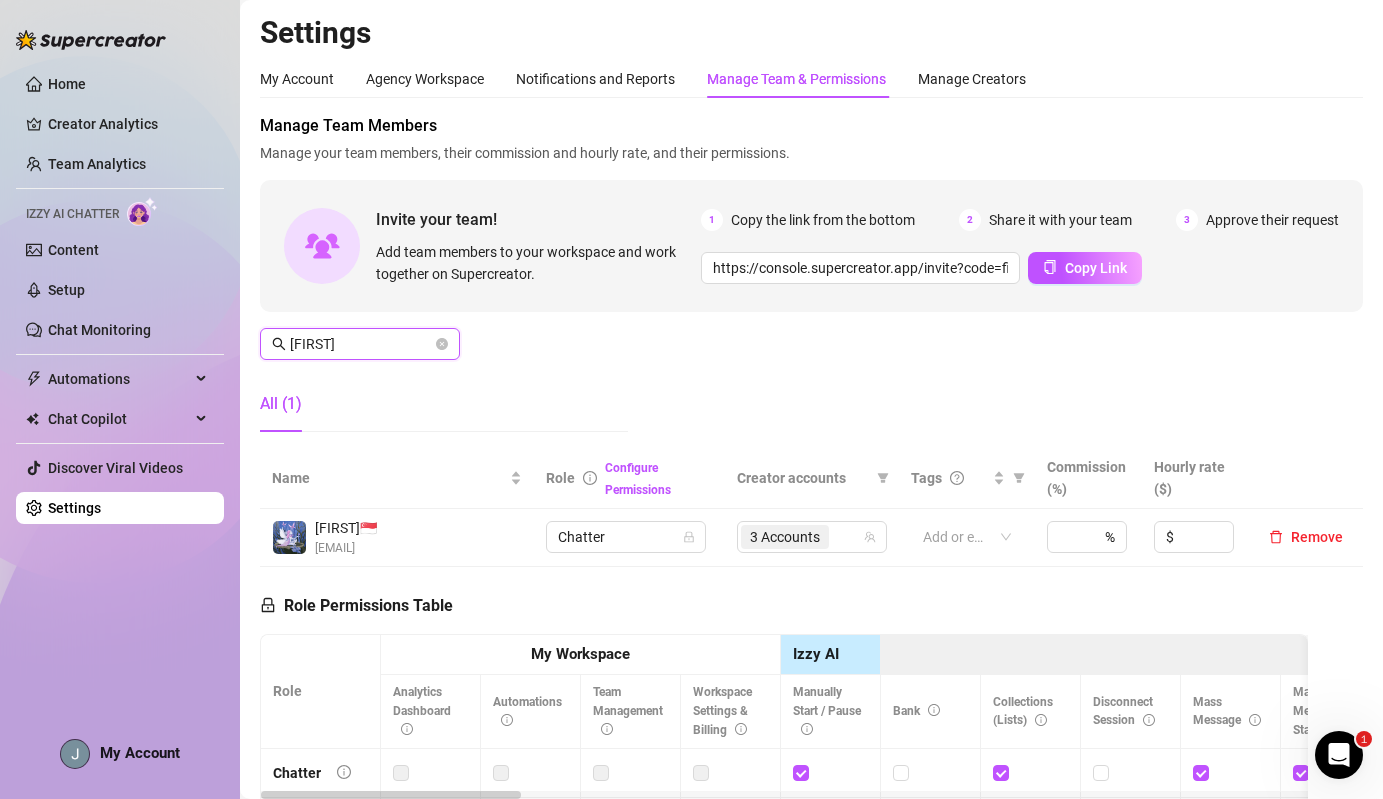 click on "[FIRST]" at bounding box center (361, 344) 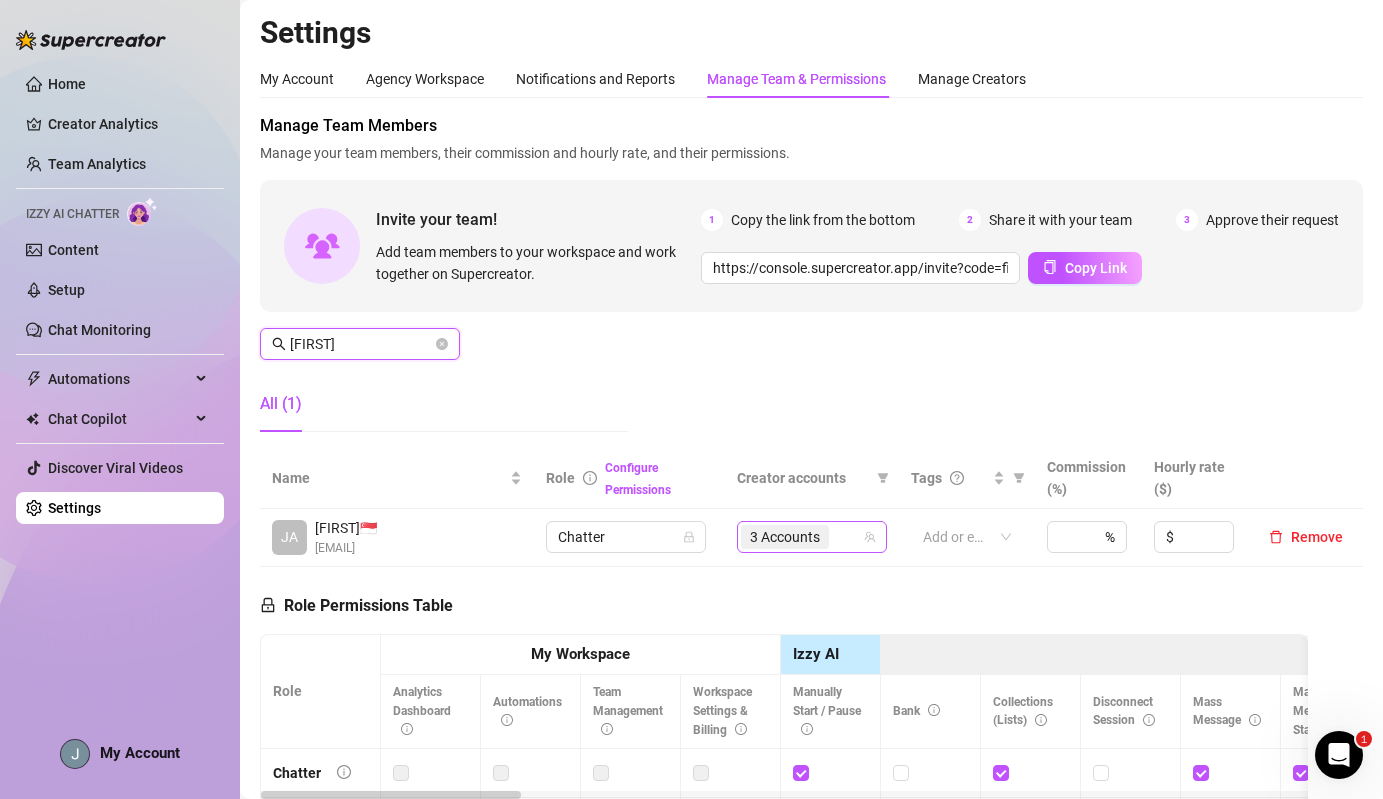 click on "3 Accounts" at bounding box center [801, 537] 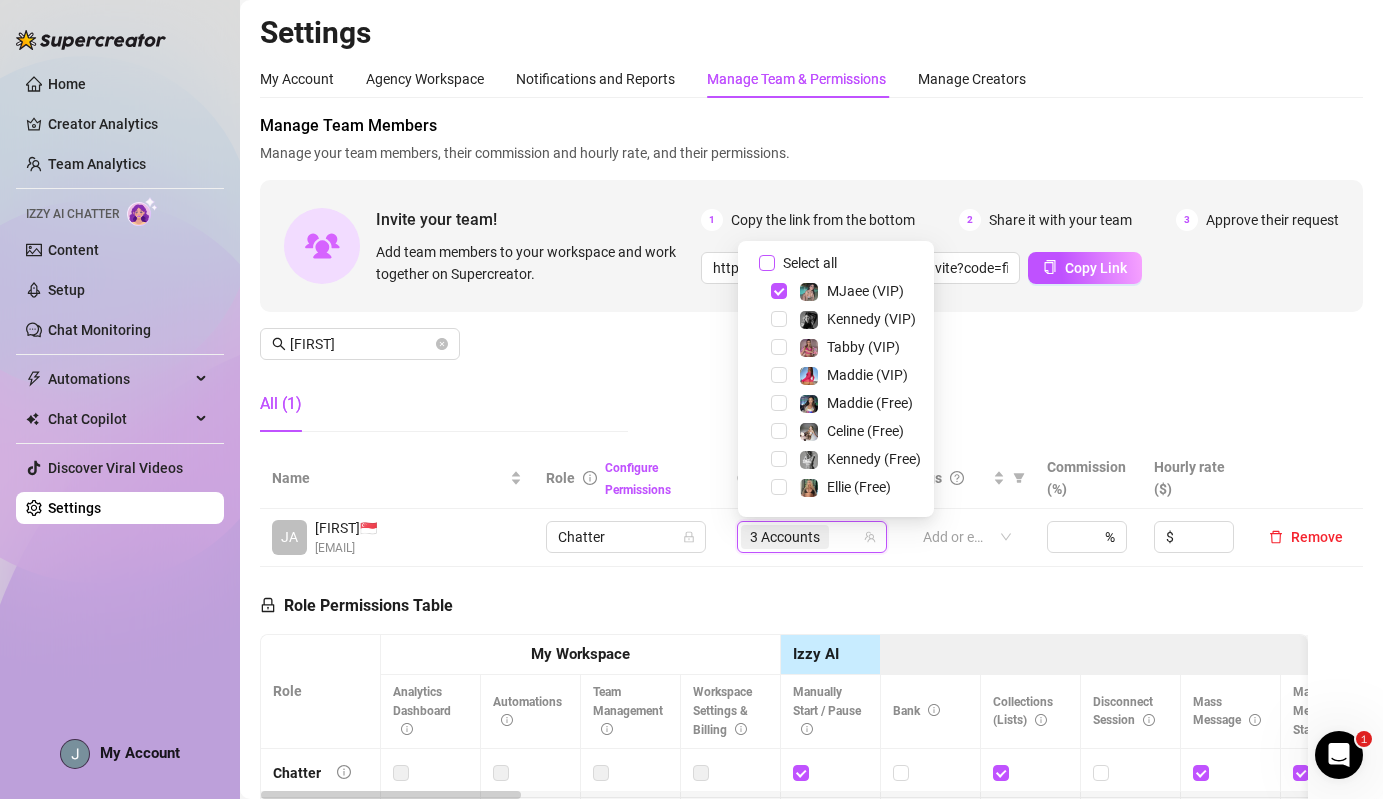 click on "Select all" at bounding box center [810, 263] 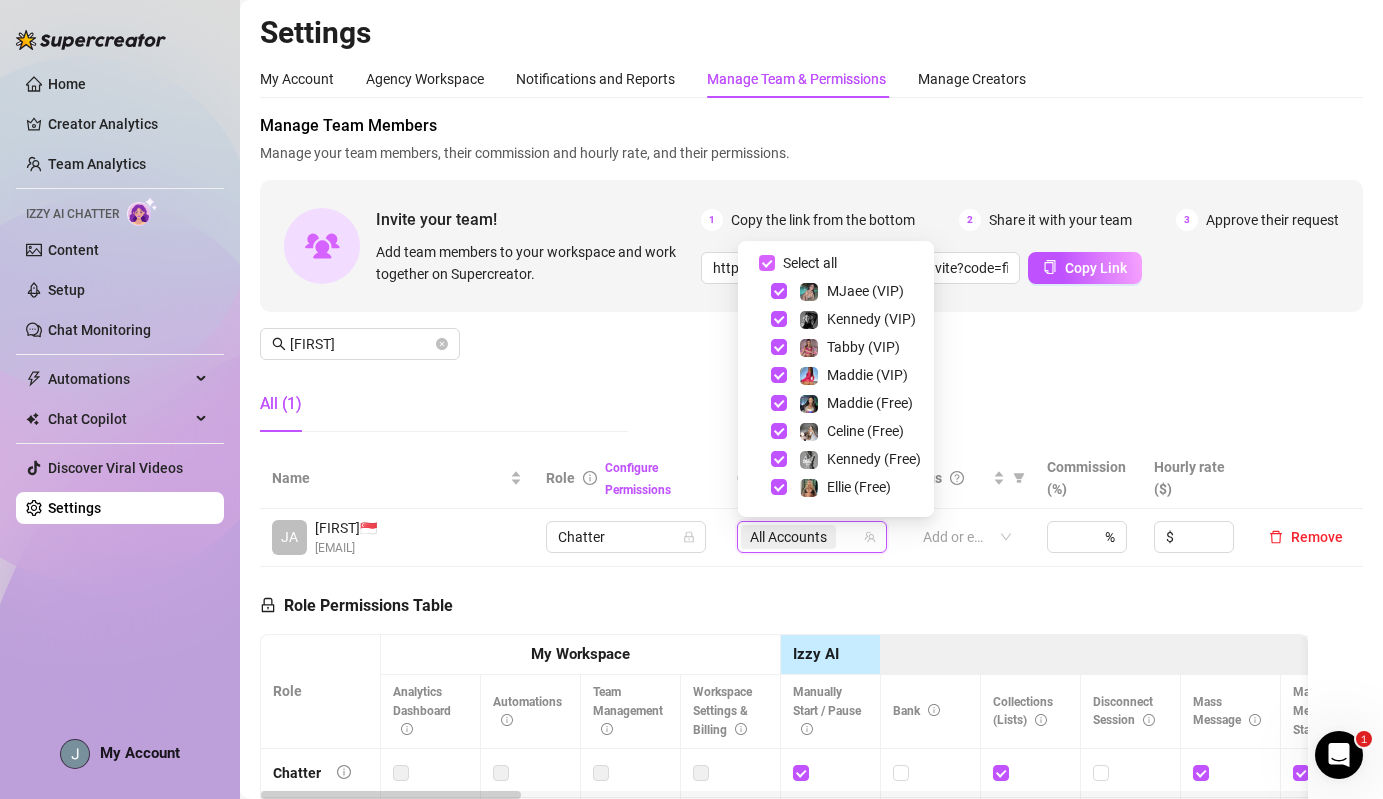 click on "Select all" at bounding box center [810, 263] 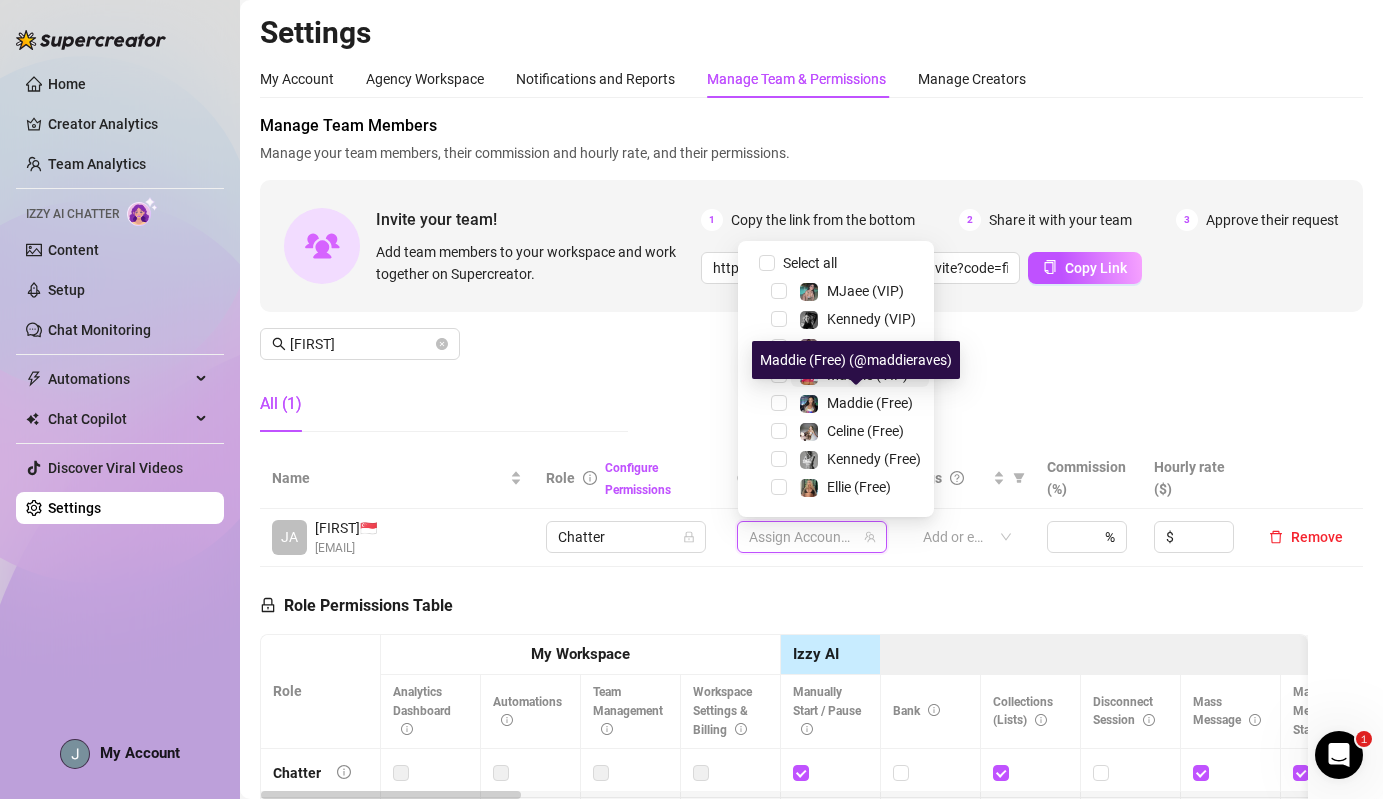click on "Maddie (VIP)" at bounding box center (867, 375) 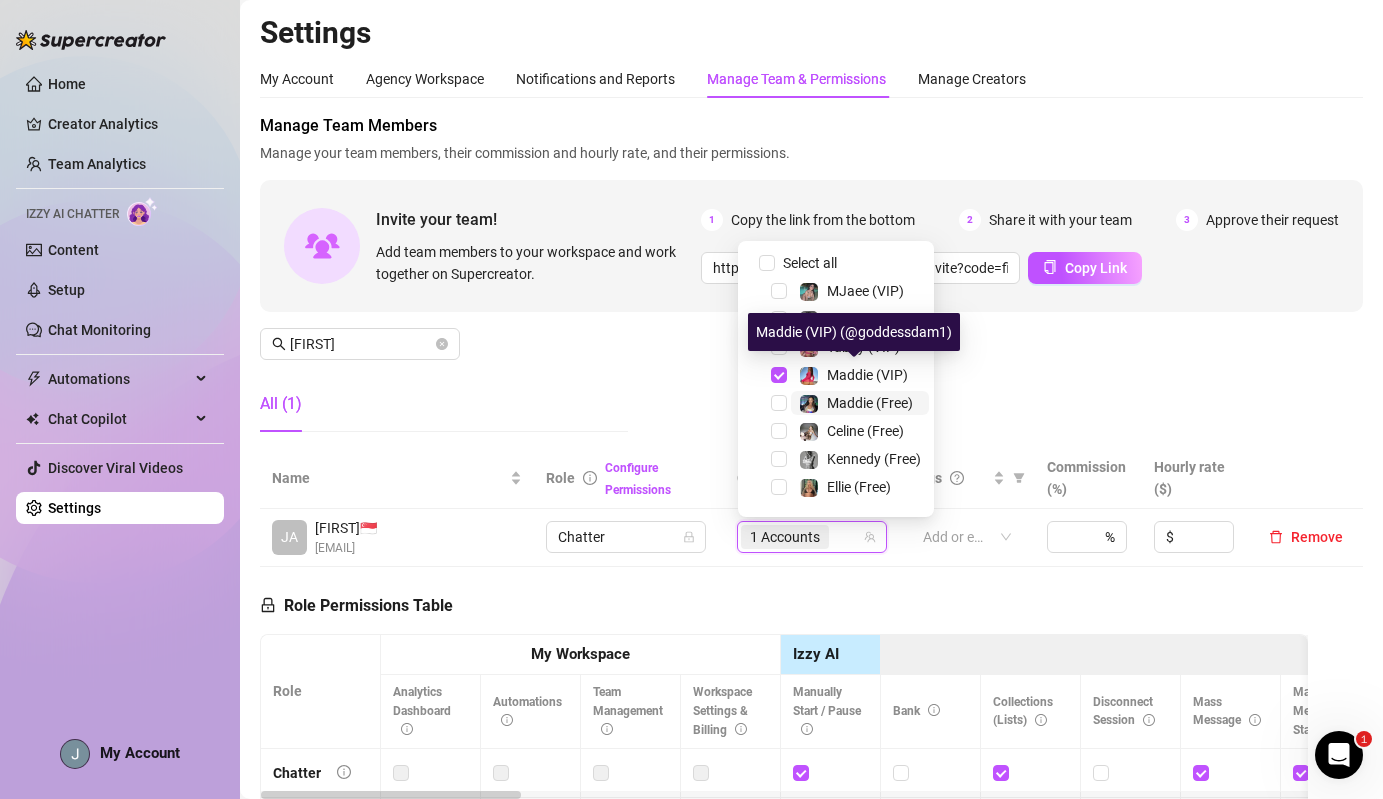 click on "Maddie (Free)" at bounding box center [870, 403] 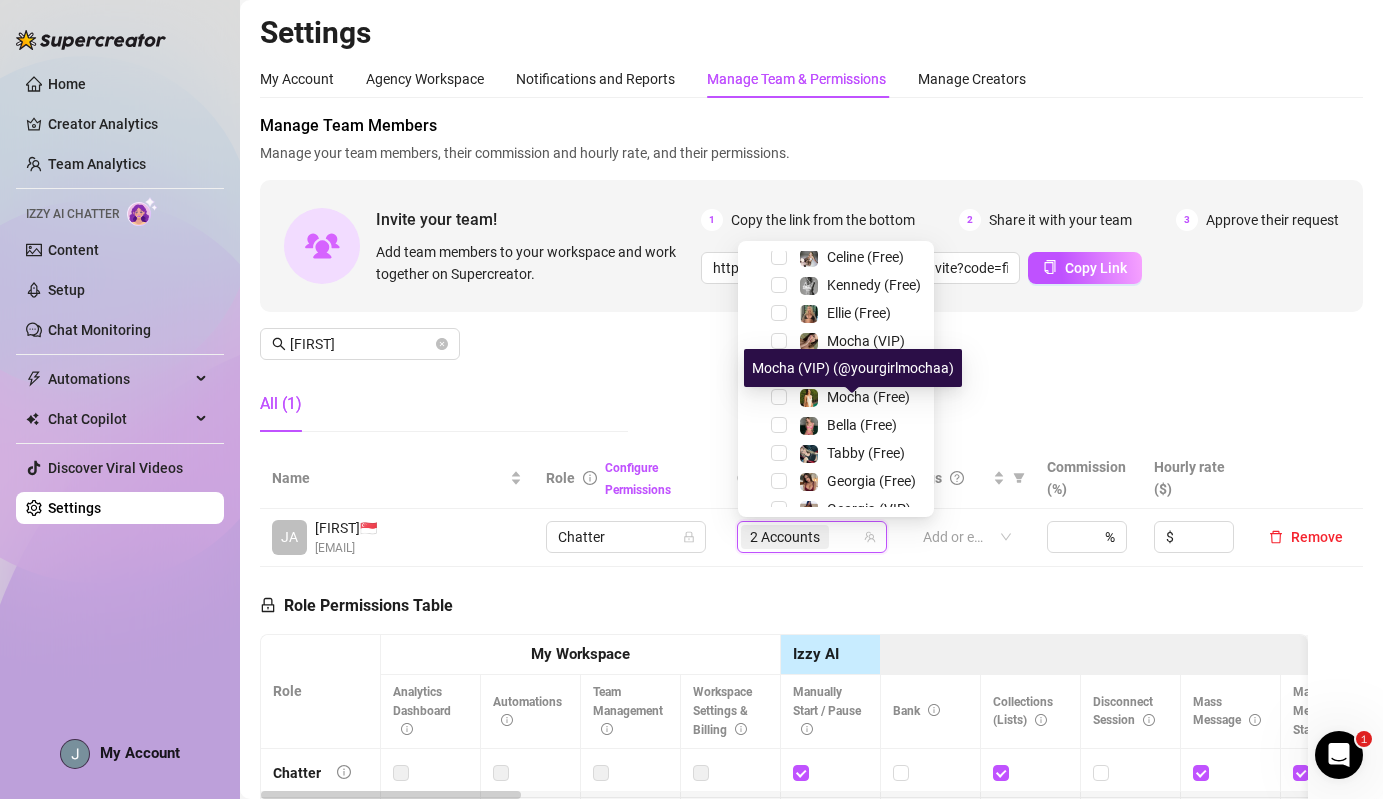 scroll, scrollTop: 186, scrollLeft: 0, axis: vertical 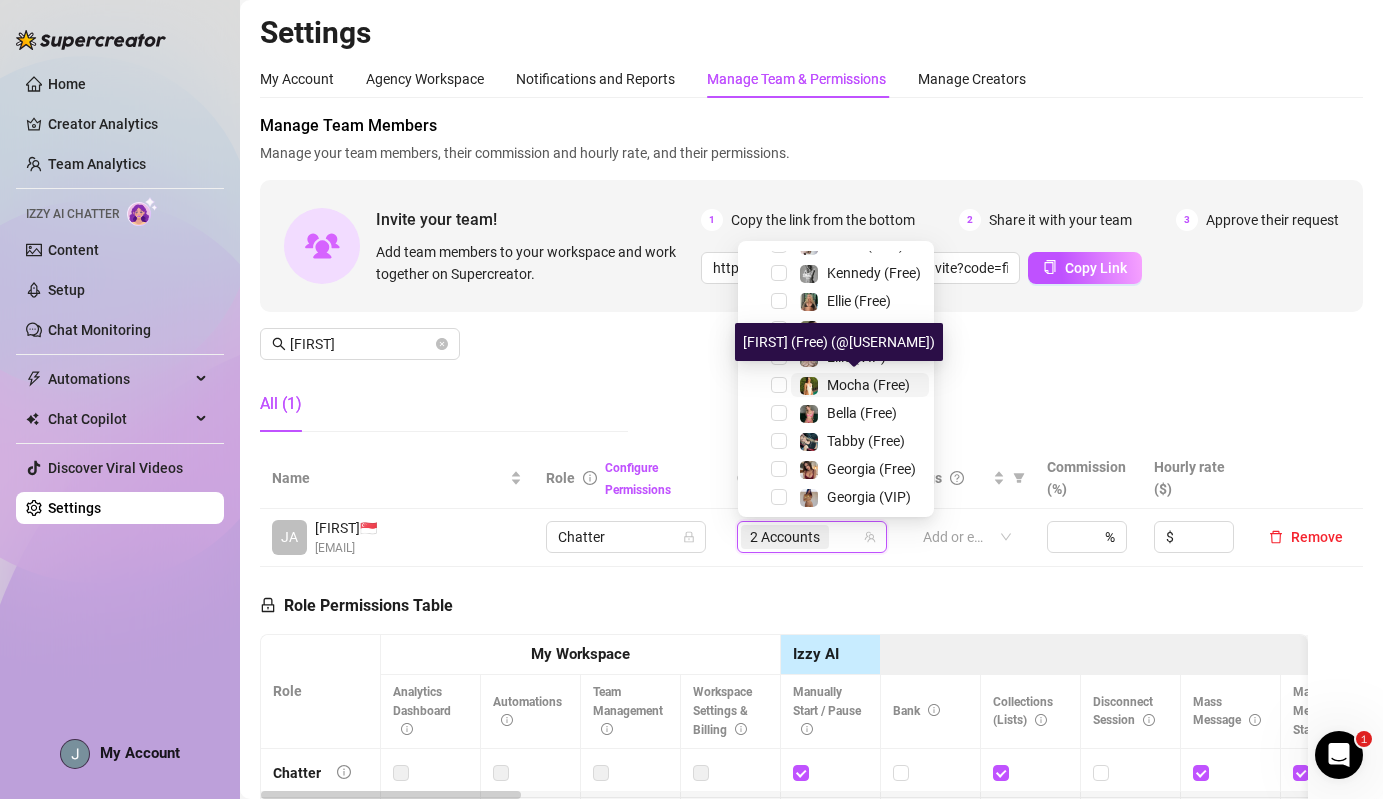 click on "Mocha (Free)" at bounding box center [868, 385] 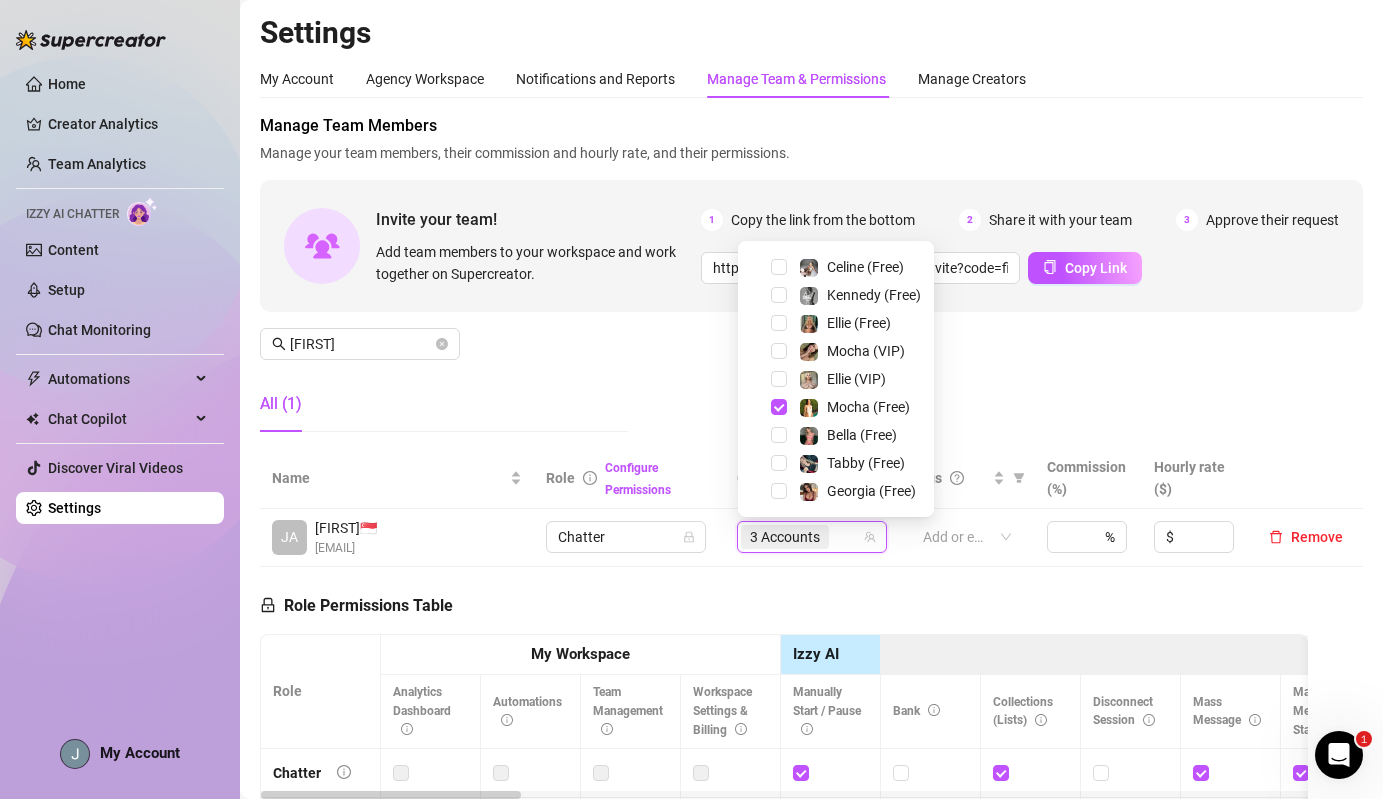 scroll, scrollTop: 160, scrollLeft: 0, axis: vertical 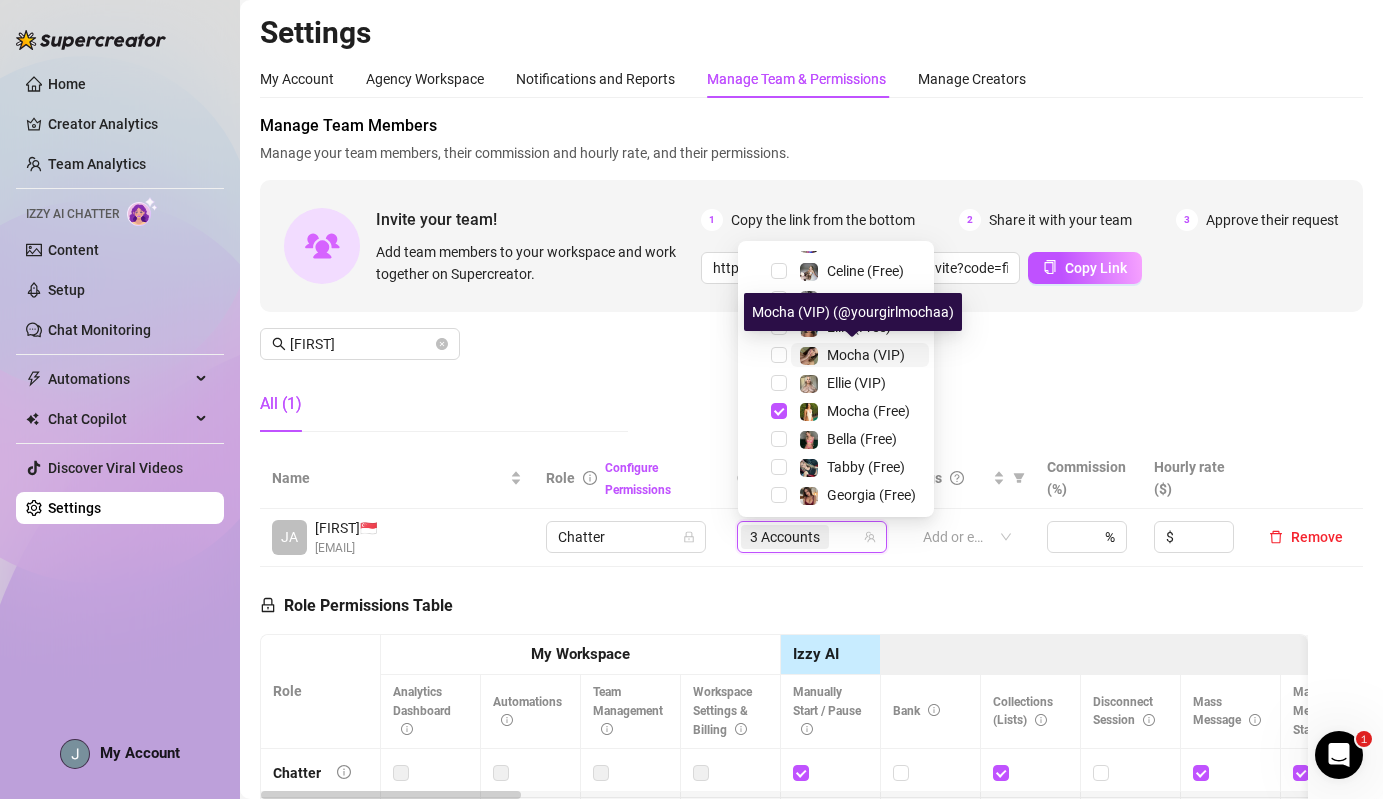 click on "Mocha (VIP)" at bounding box center (866, 355) 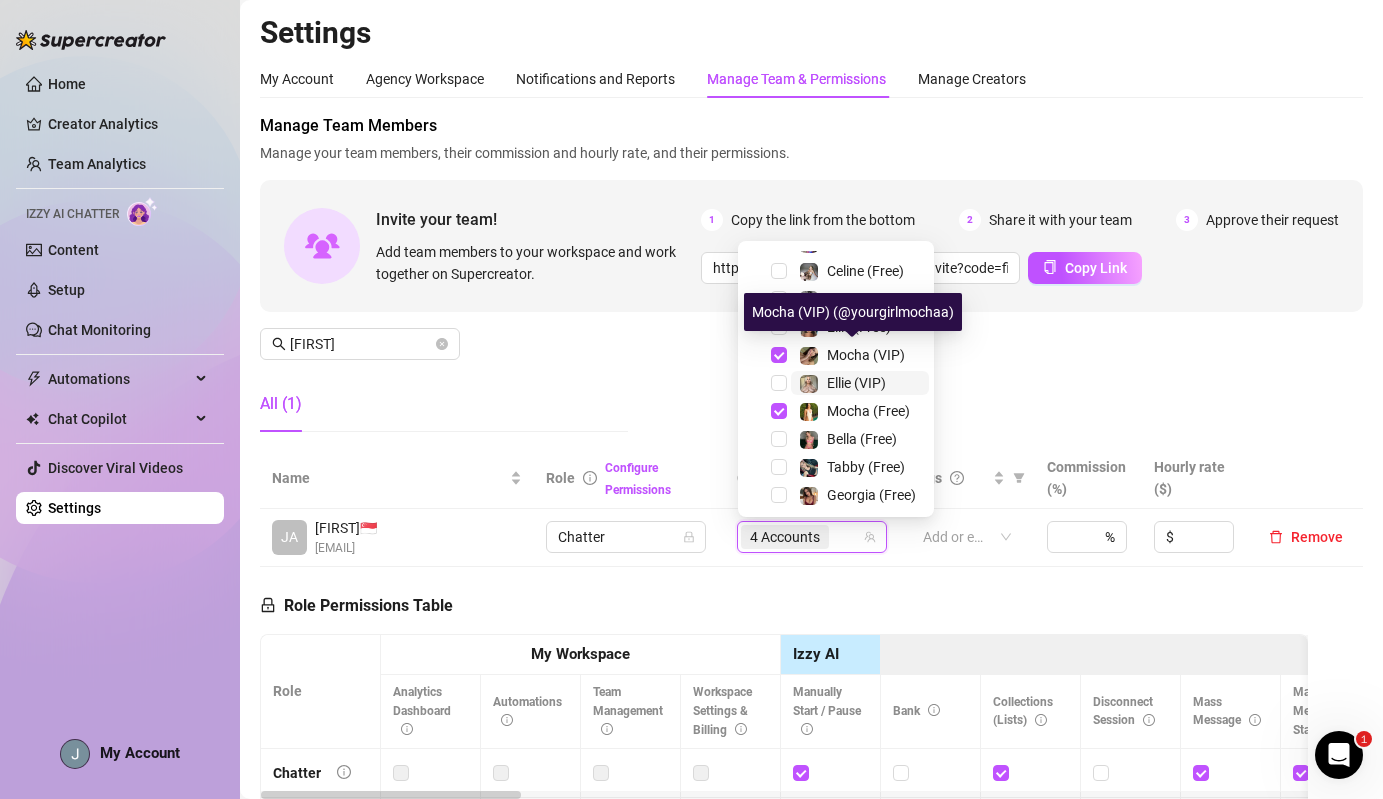 click at bounding box center (809, 384) 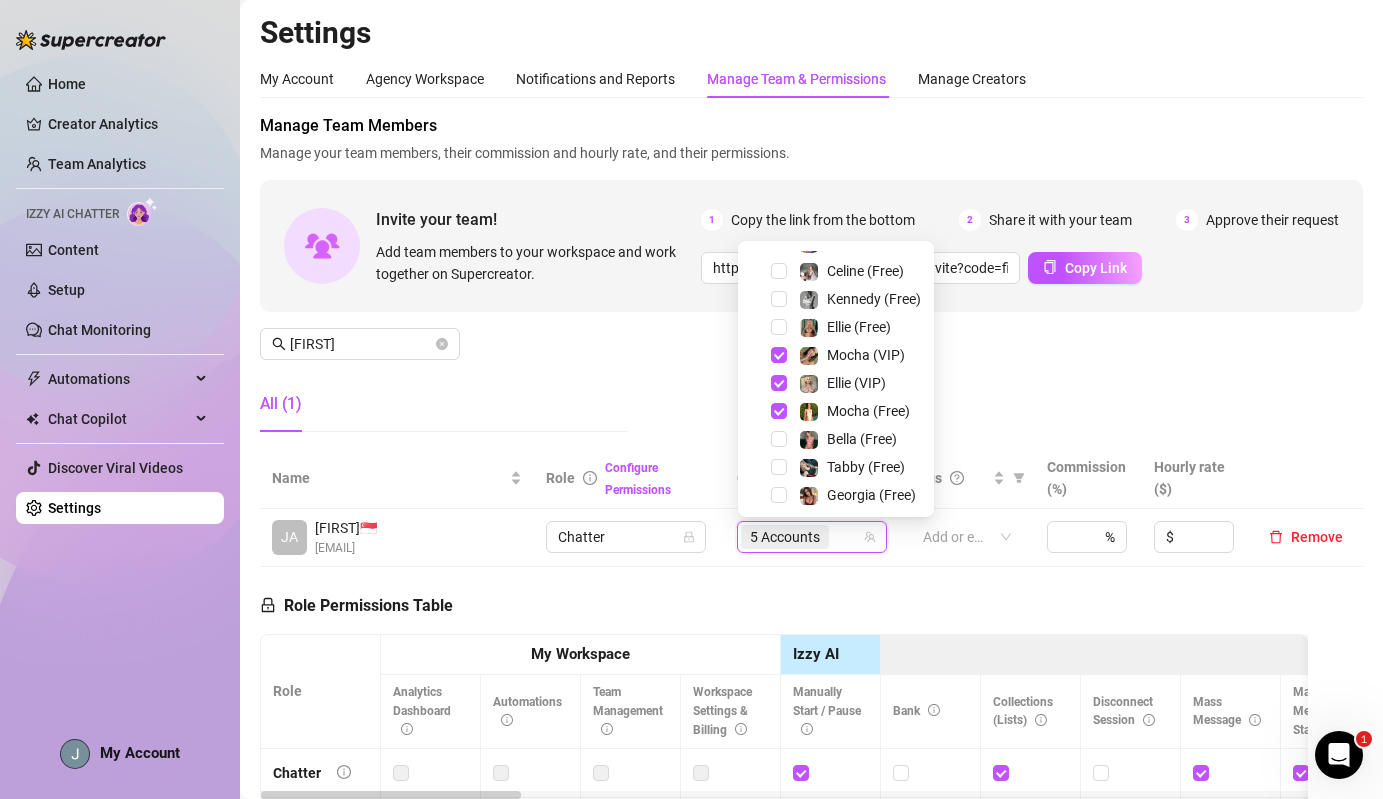 click on "Ellie (Free)" at bounding box center (836, 327) 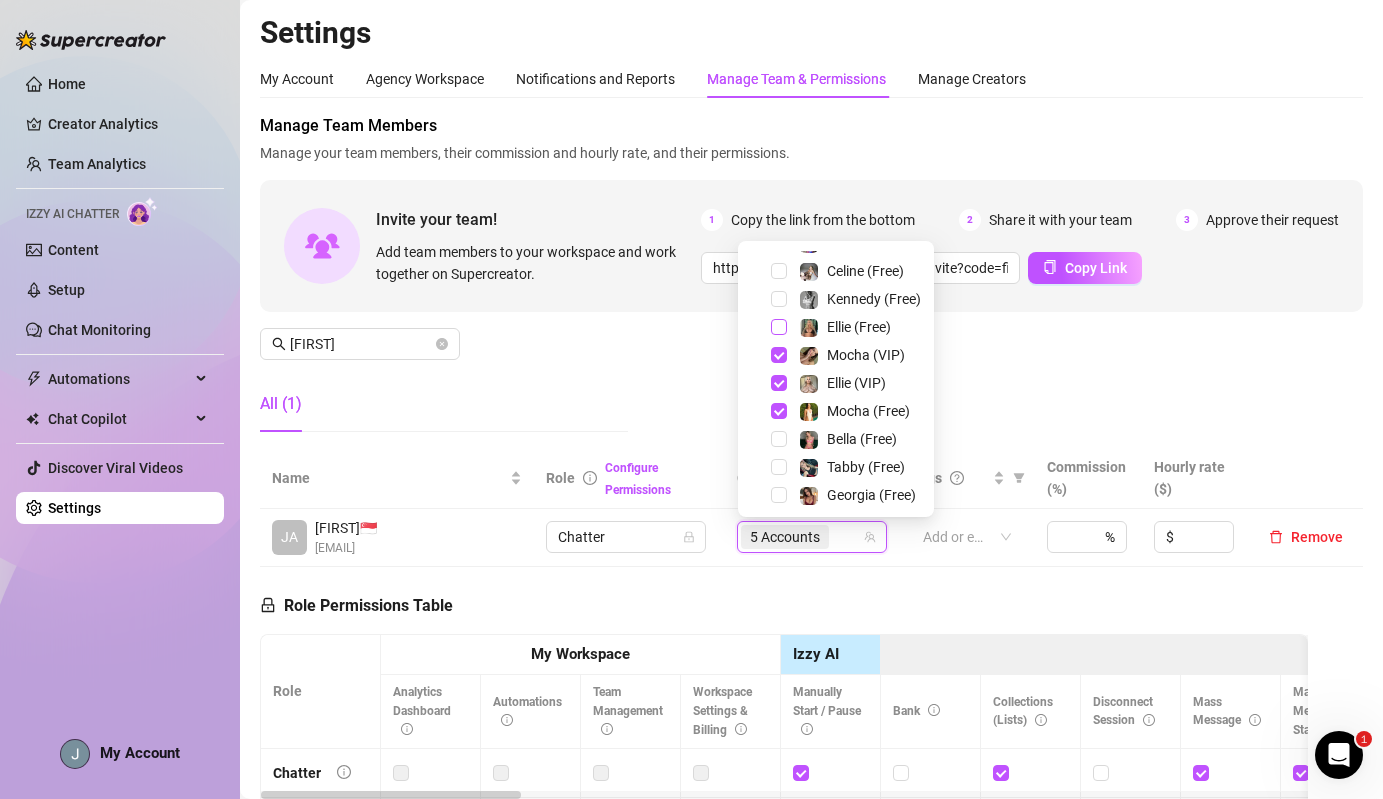 click at bounding box center [779, 327] 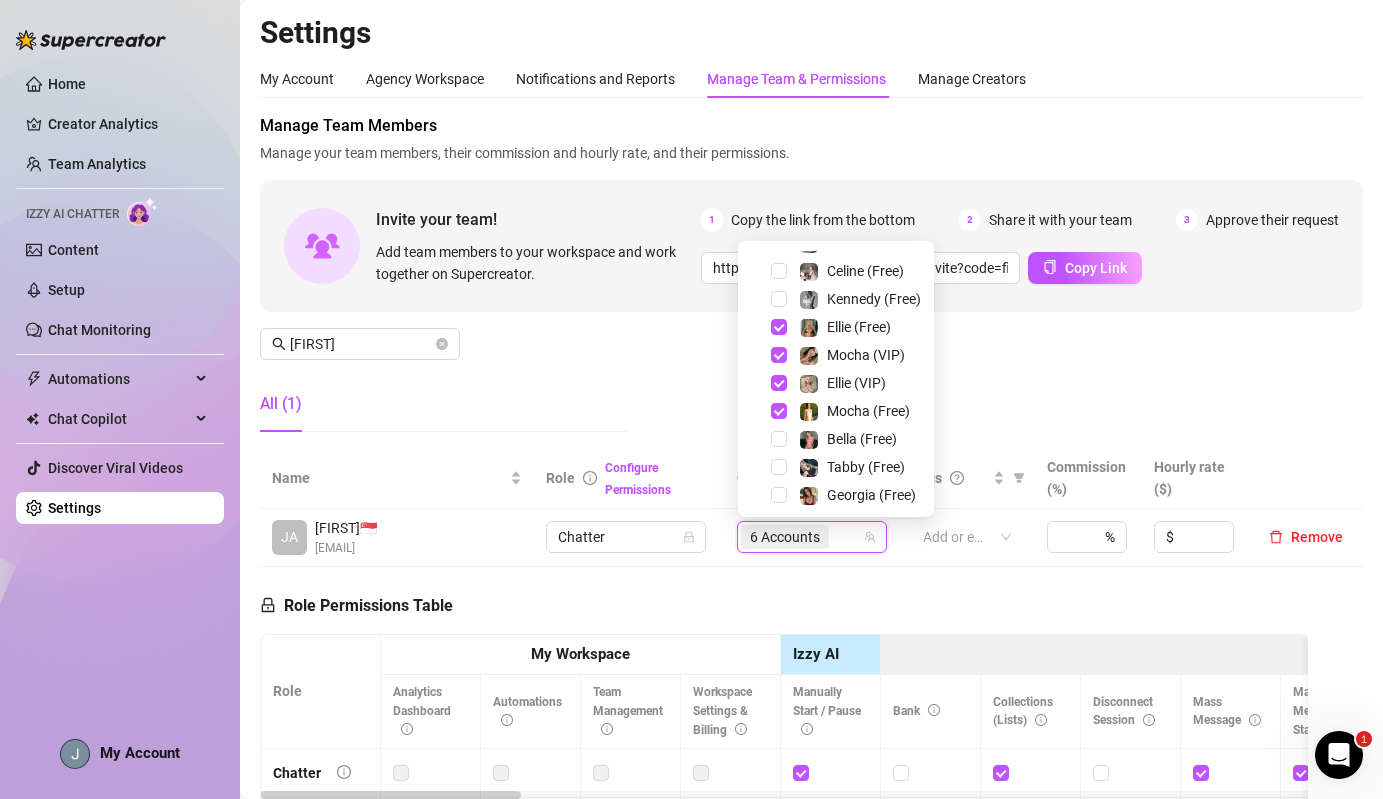 click on "Manage Team Members Manage your team members, their commission and hourly rate, and their permissions. Invite your team! Add team members to your workspace and work together on Supercreator. 1 Copy the link from the bottom 2 Share it with your team 3 Approve their request https://console.supercreator.app/invite?code=fibzx3jJrgPbWdJEkEN3sg7x35T2&workspace=222%20Mgmt%20 Copy Link [FIRST] All (1)" at bounding box center [811, 281] 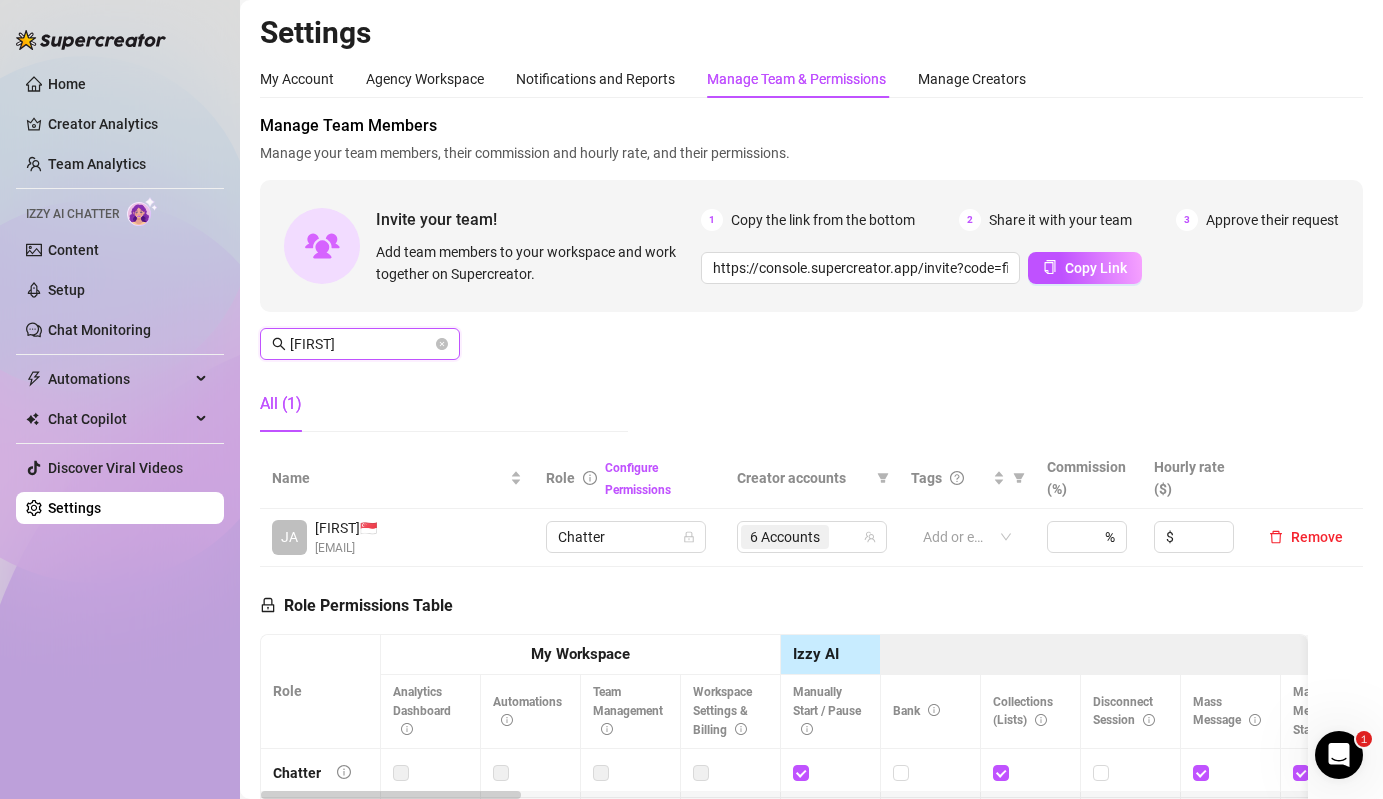 click on "[FIRST]" at bounding box center (361, 344) 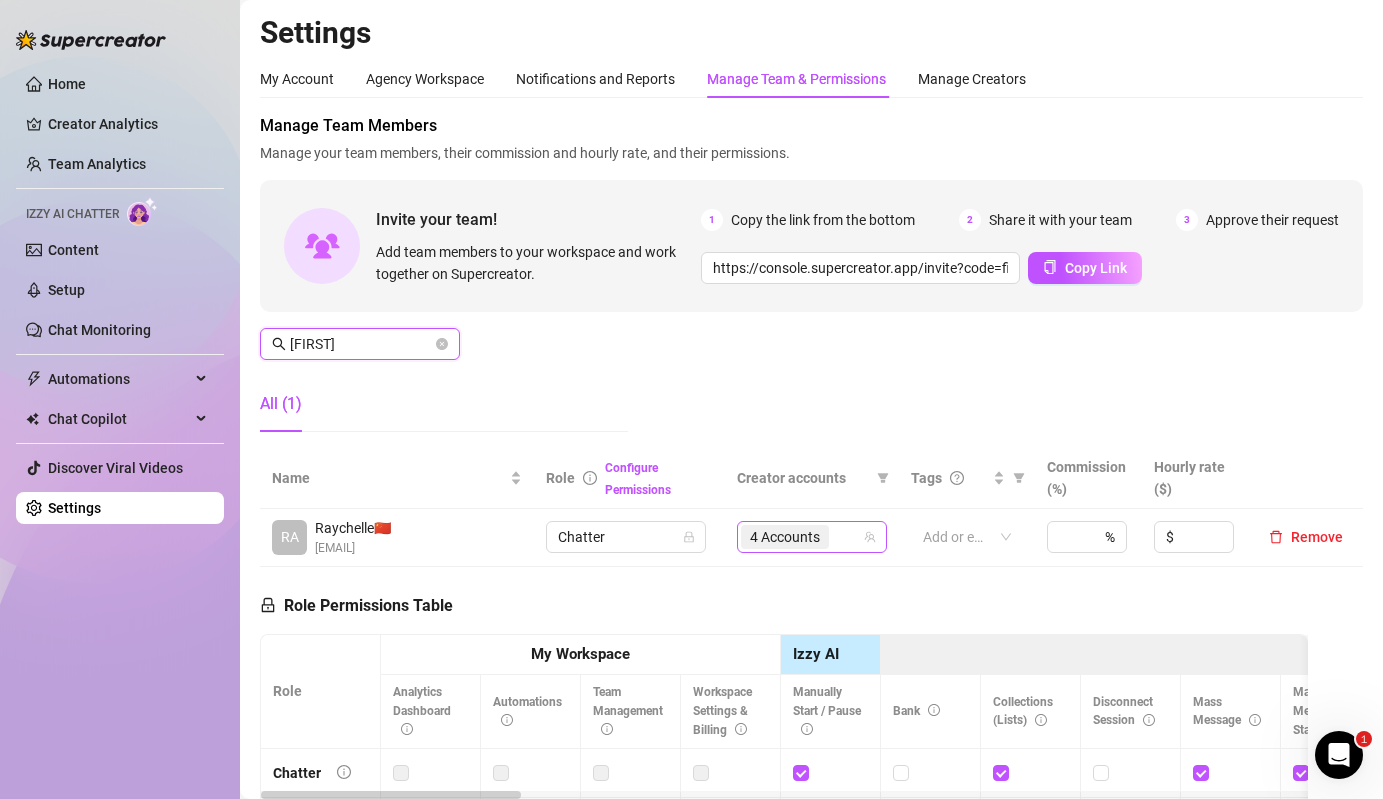 type on "[FIRST]" 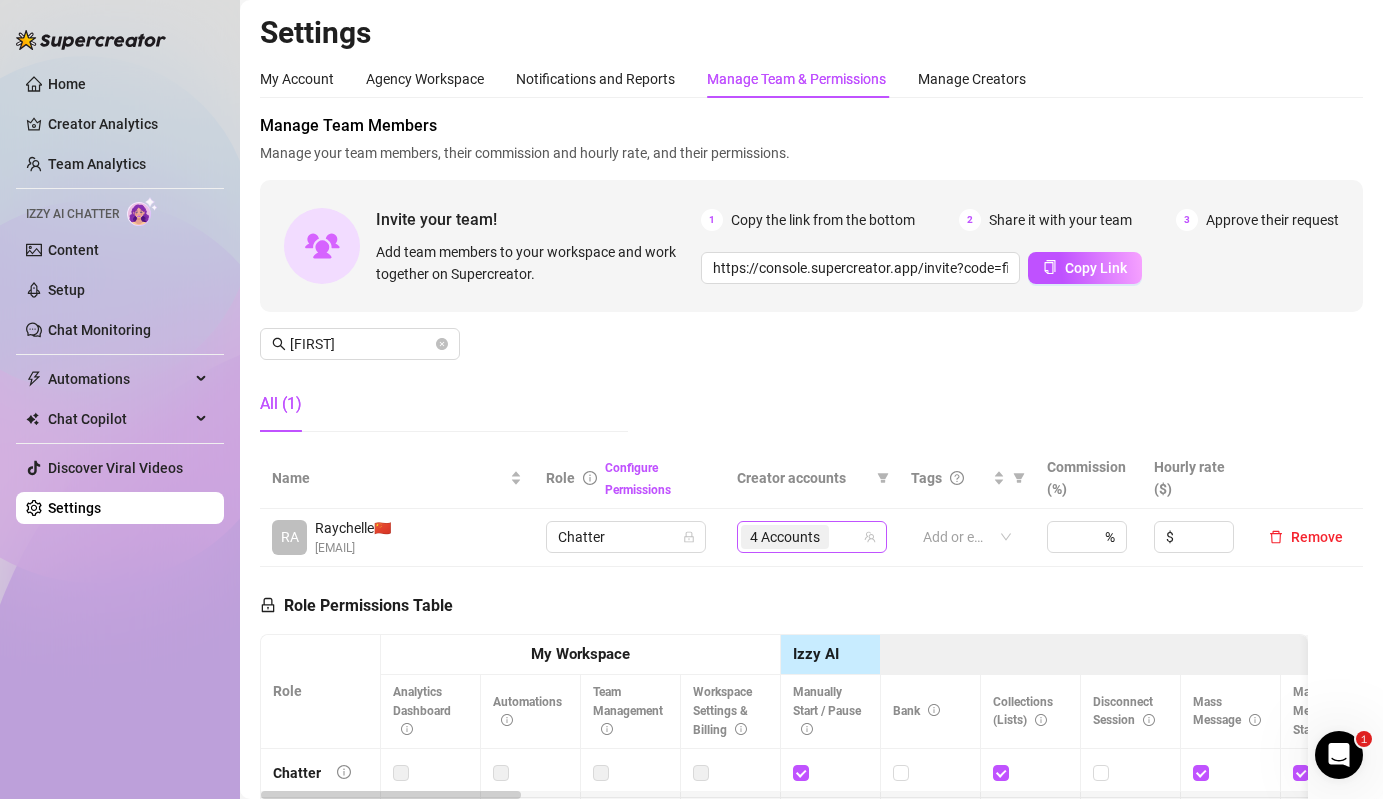 click at bounding box center [835, 537] 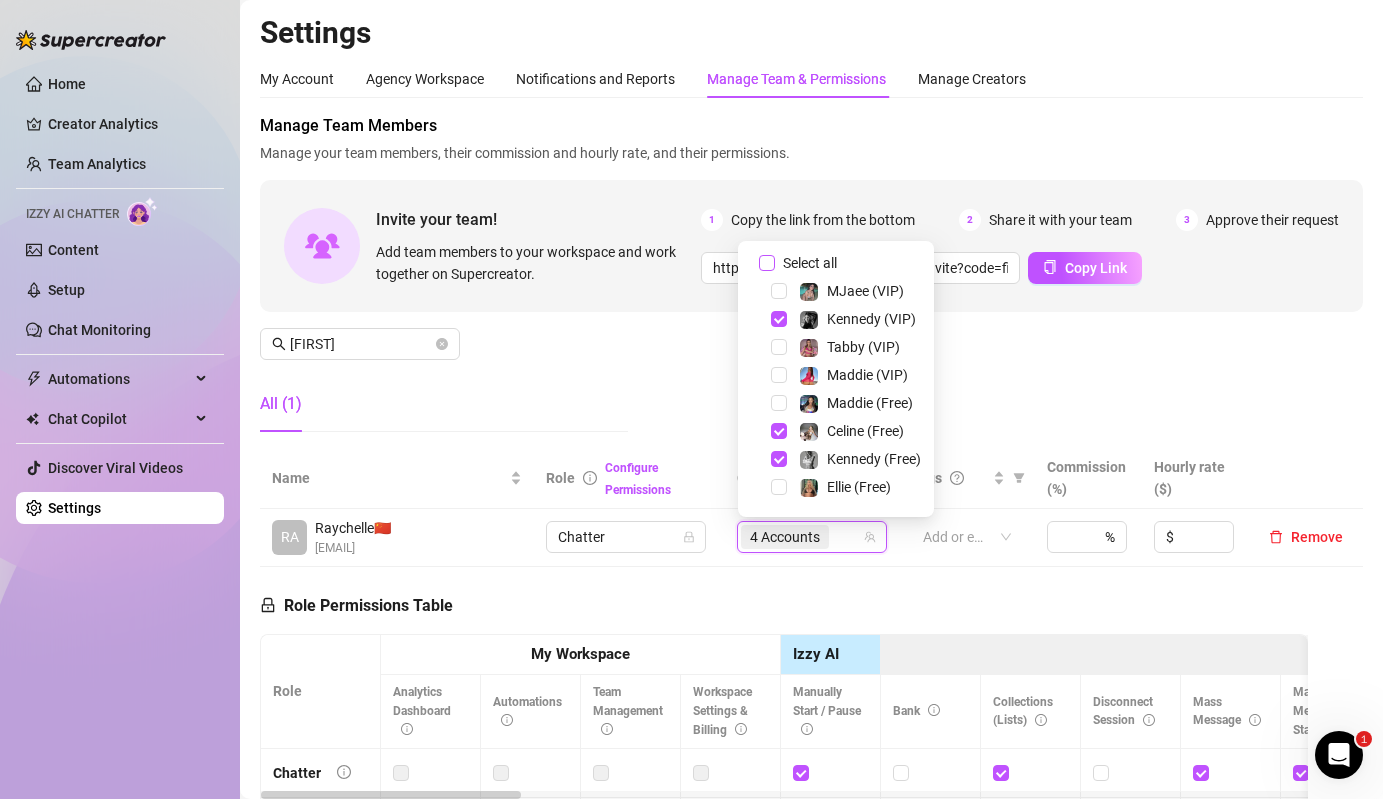 click on "Select all" at bounding box center [767, 263] 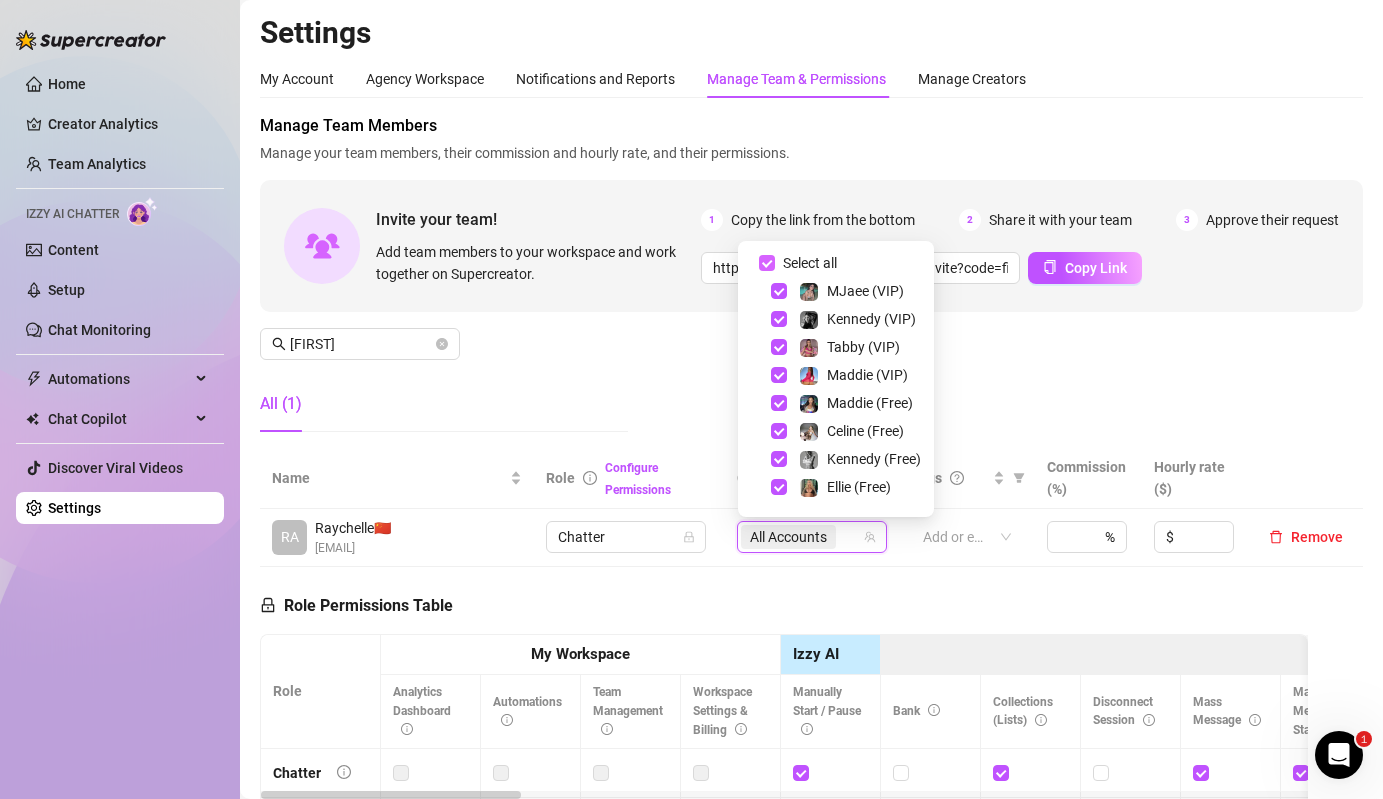 click on "Select all" at bounding box center (767, 263) 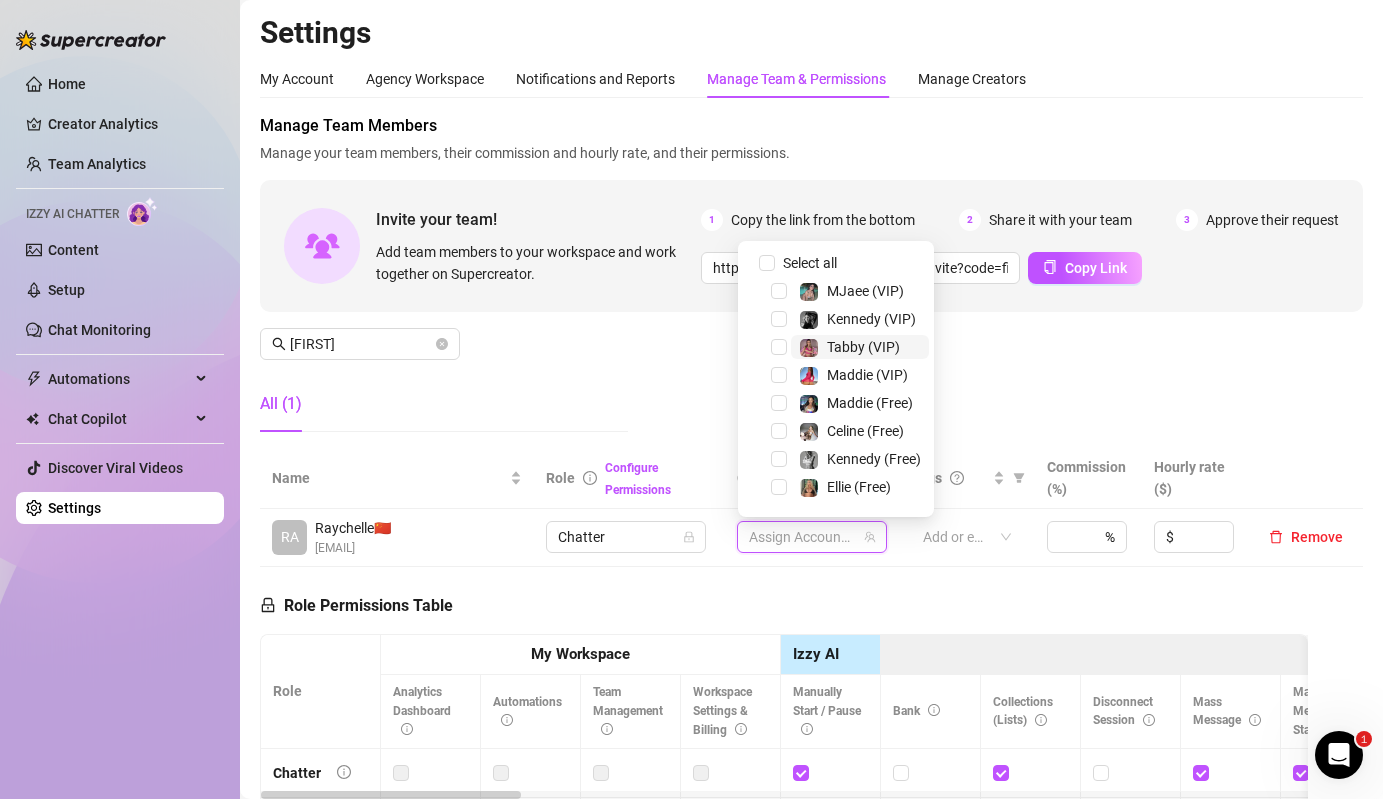 click at bounding box center (809, 348) 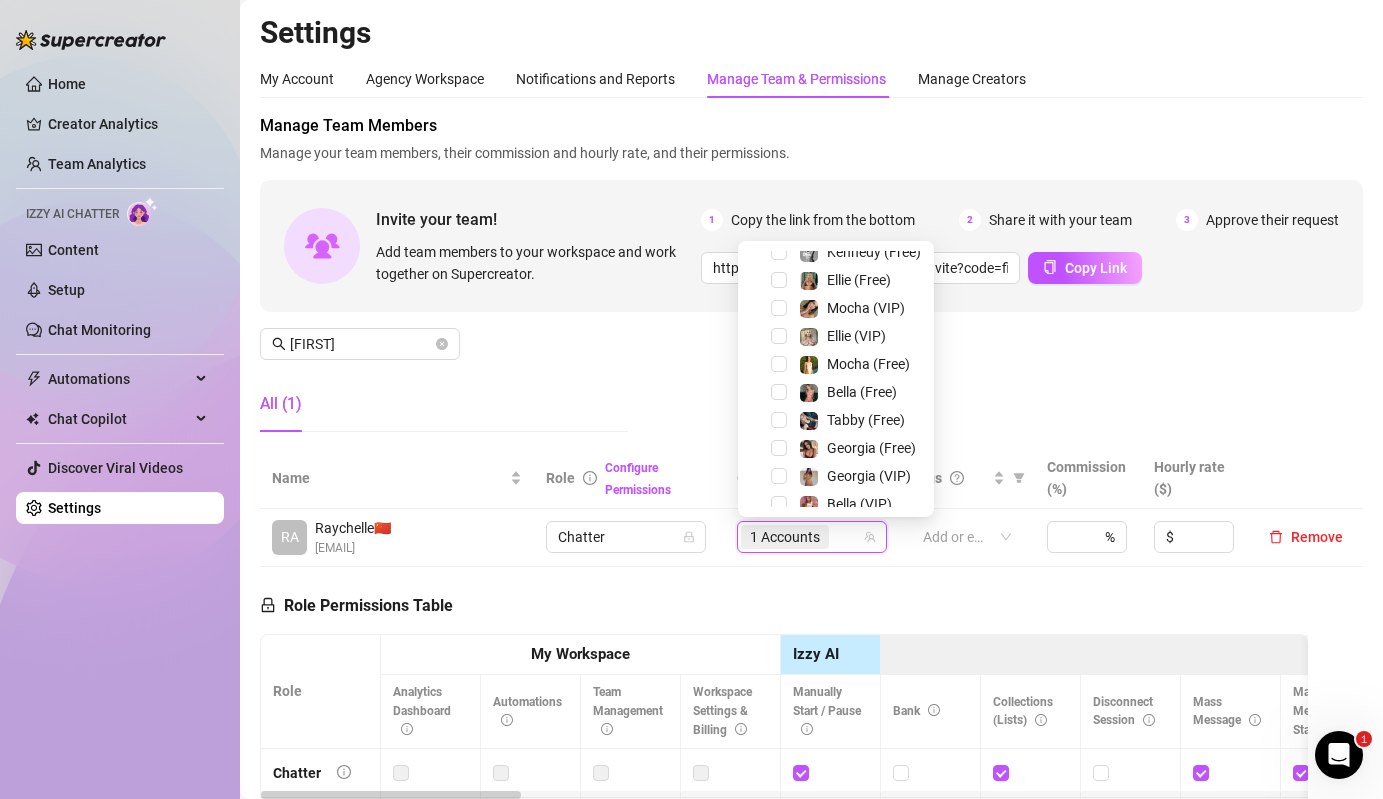 scroll, scrollTop: 210, scrollLeft: 0, axis: vertical 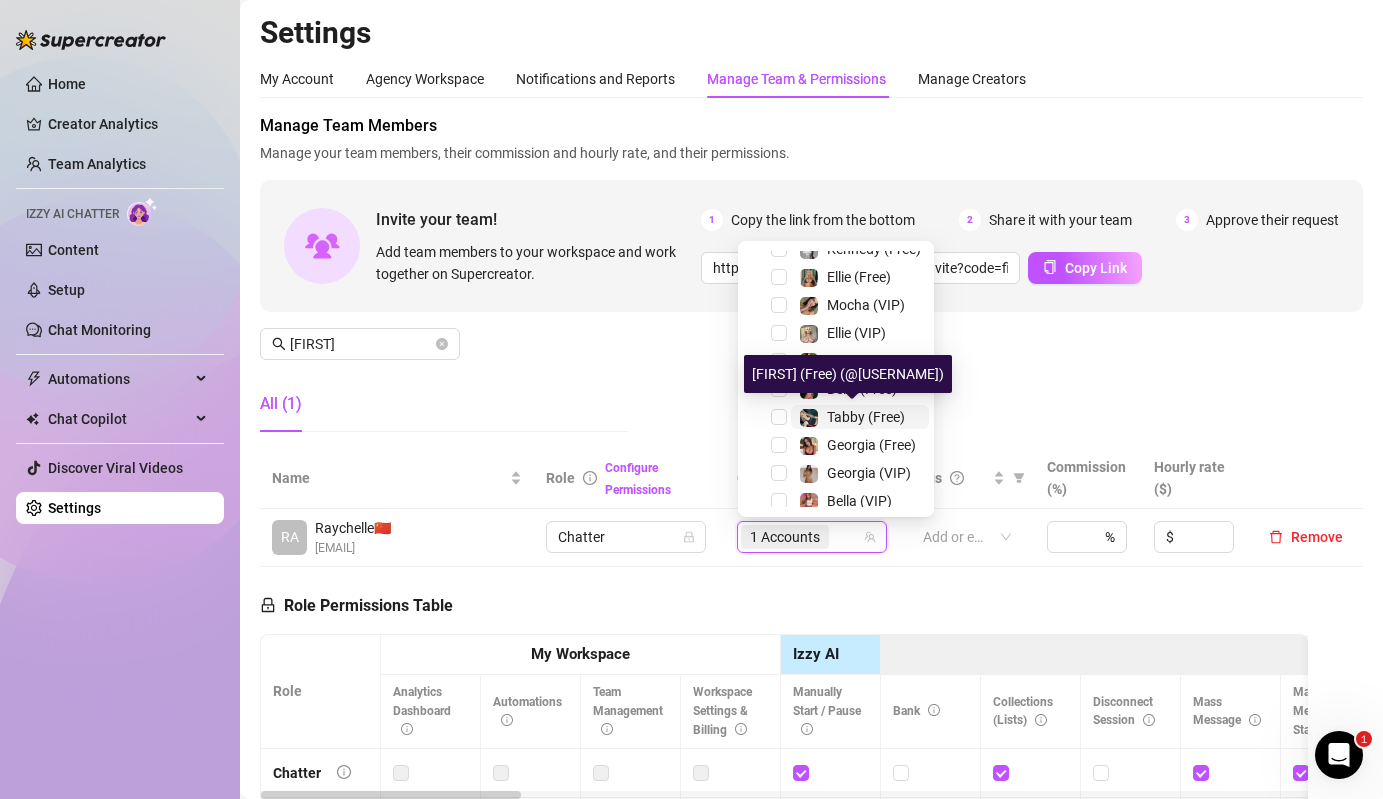click on "Tabby (Free)" at bounding box center (866, 417) 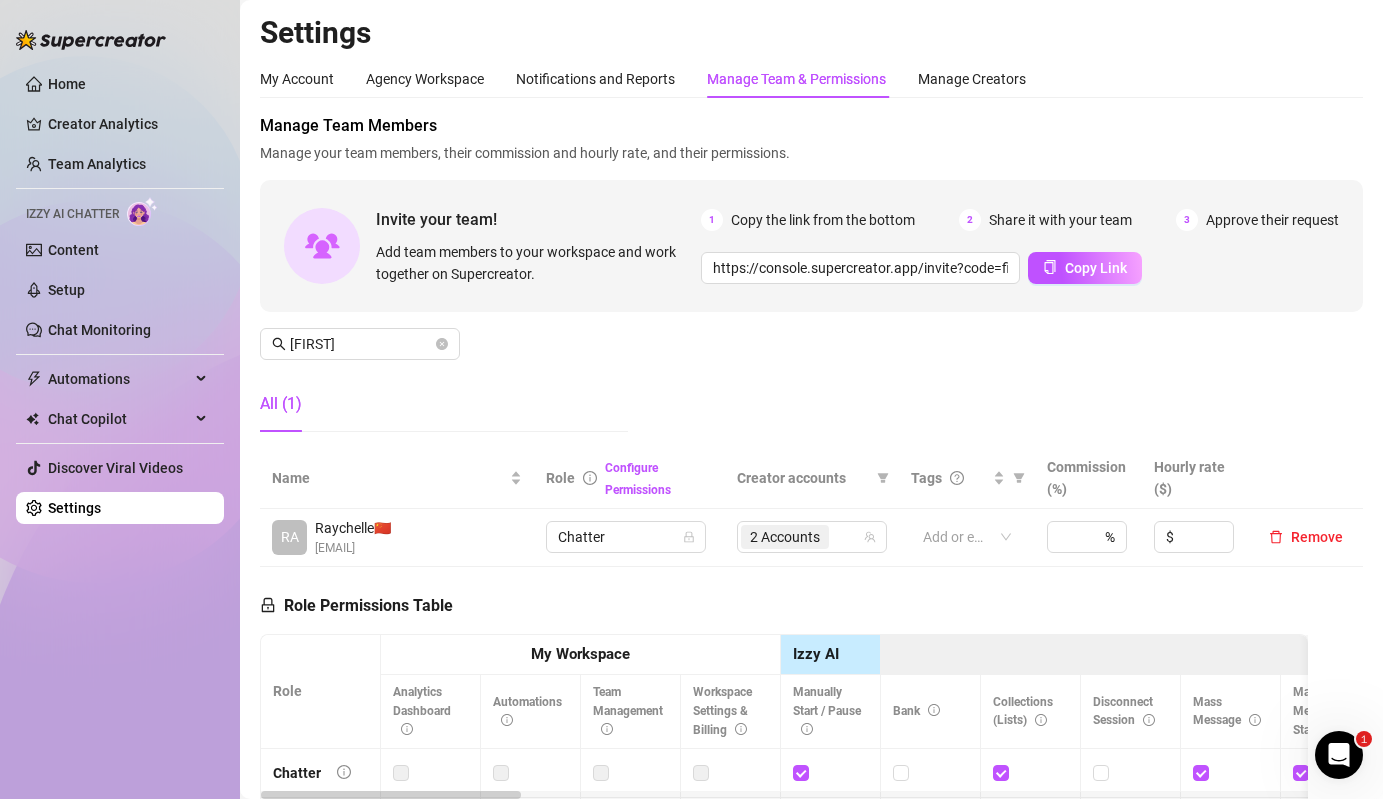 click on "Manage Team Members Manage your team members, their commission and hourly rate, and their permissions. Invite your team! Add team members to your workspace and work together on Supercreator. 1 Copy the link from the bottom 2 Share it with your team 3 Approve their request https://console.supercreator.app/invite?code=fibzx3jJrgPbWdJEkEN3sg7x35T2&workspace=222%20Mgmt%20 Copy Link [FIRST] All (1)" at bounding box center [811, 281] 